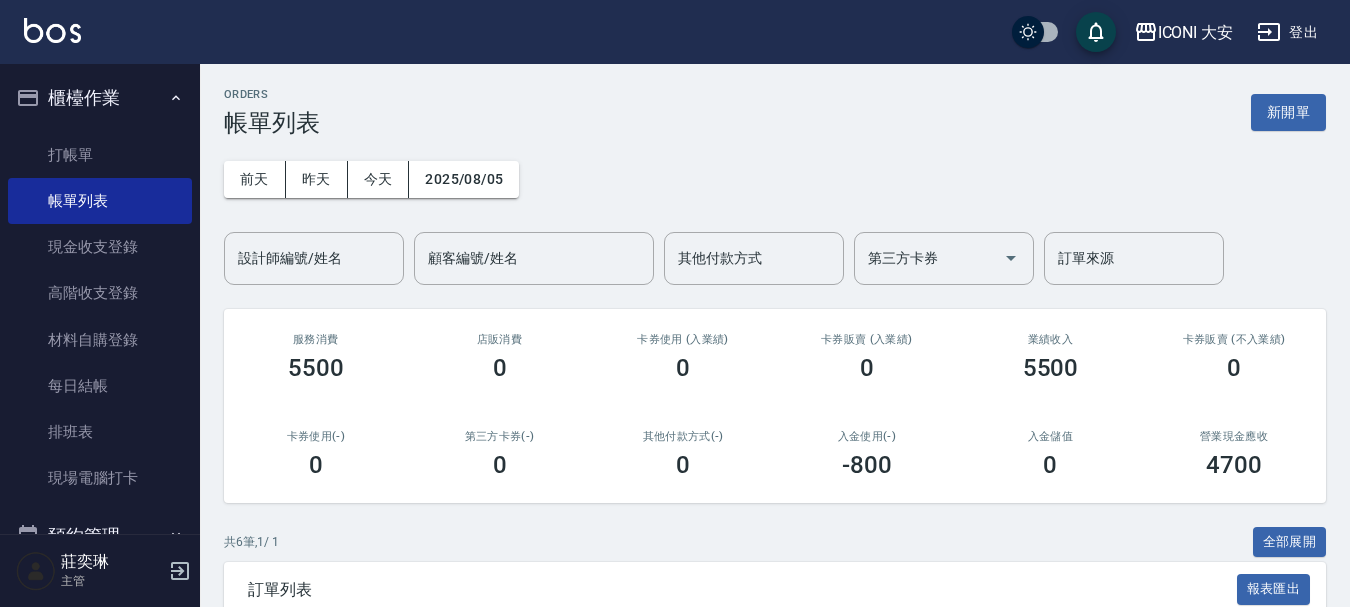scroll, scrollTop: 400, scrollLeft: 0, axis: vertical 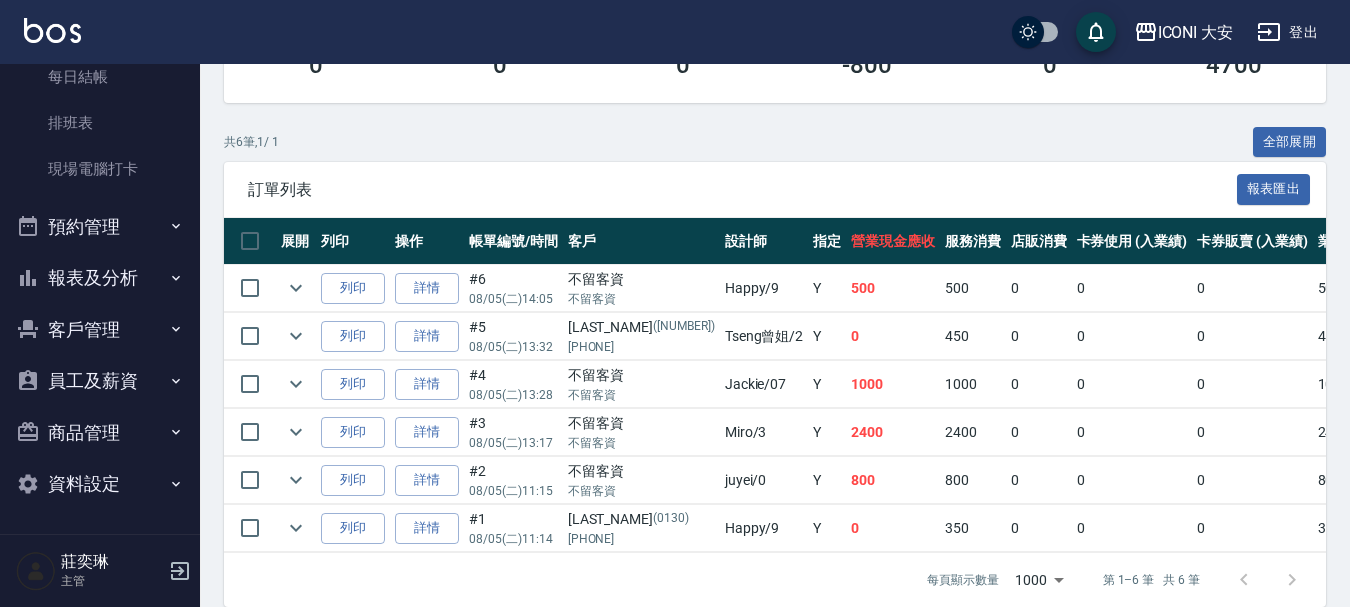 click on "員工及薪資" at bounding box center [100, 381] 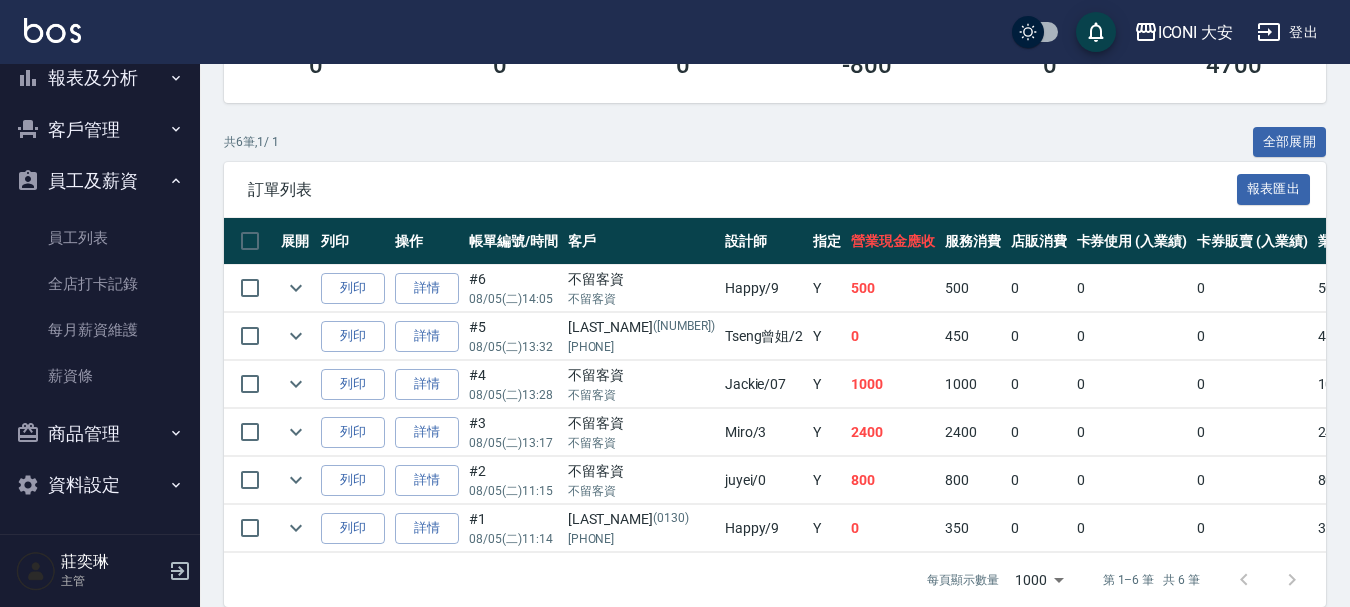 scroll, scrollTop: 409, scrollLeft: 0, axis: vertical 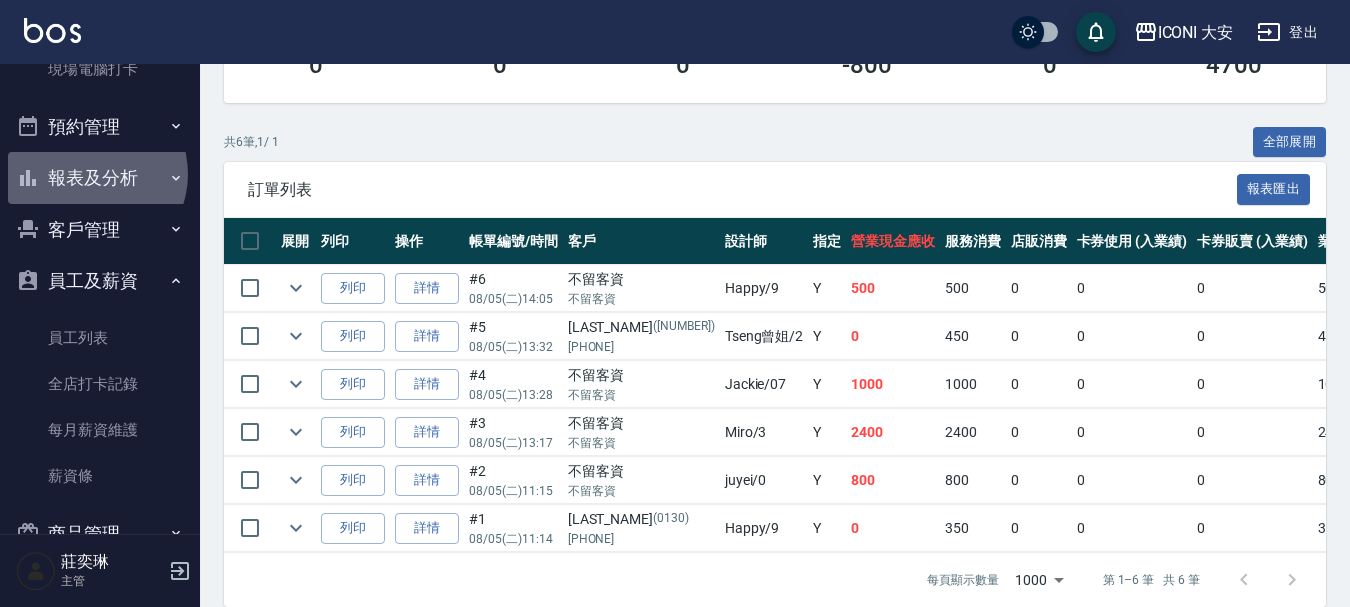 click on "報表及分析" at bounding box center [100, 178] 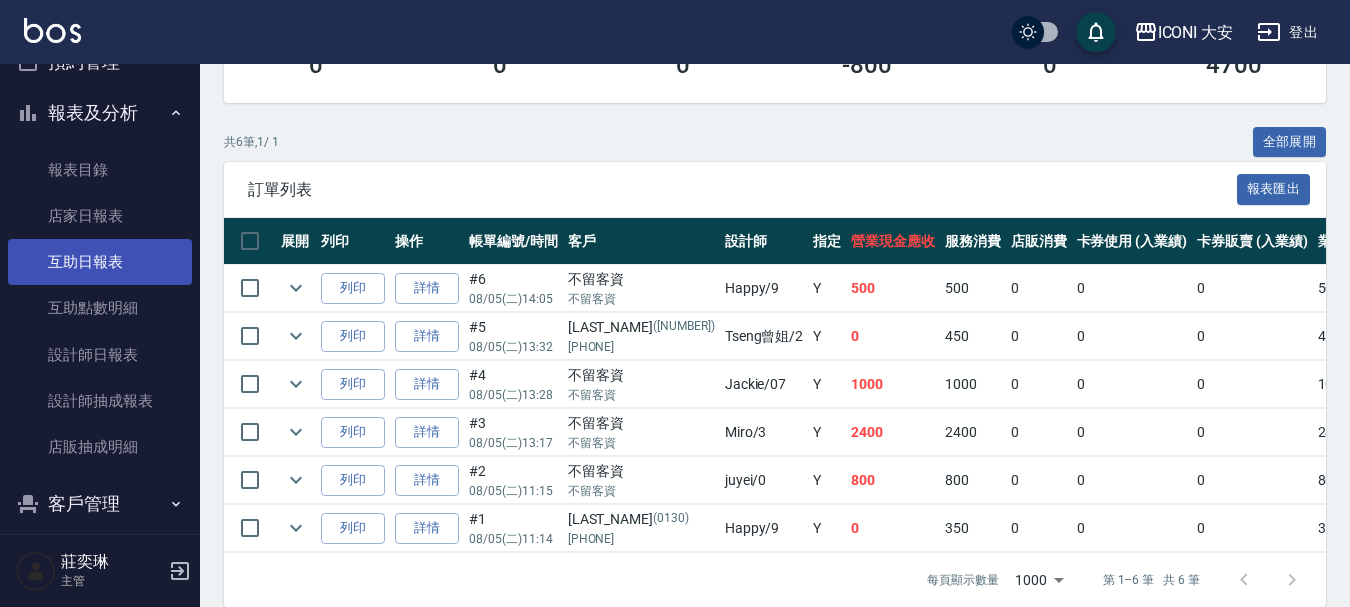 scroll, scrollTop: 509, scrollLeft: 0, axis: vertical 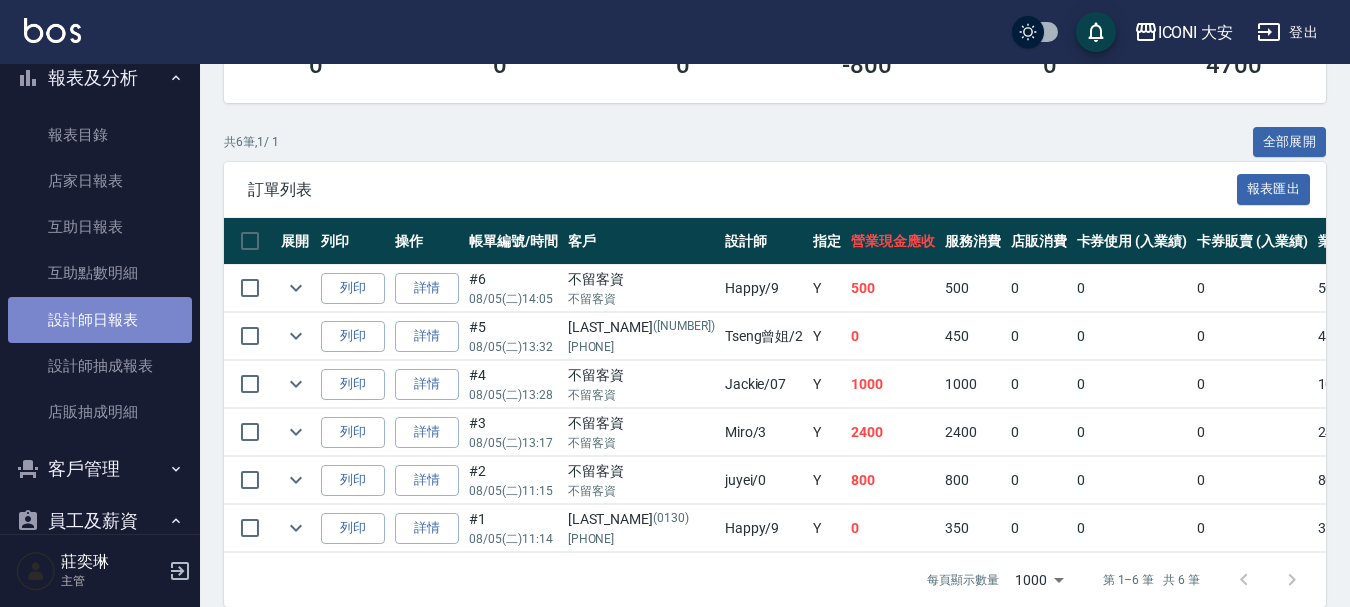 click on "設計師日報表" at bounding box center [100, 320] 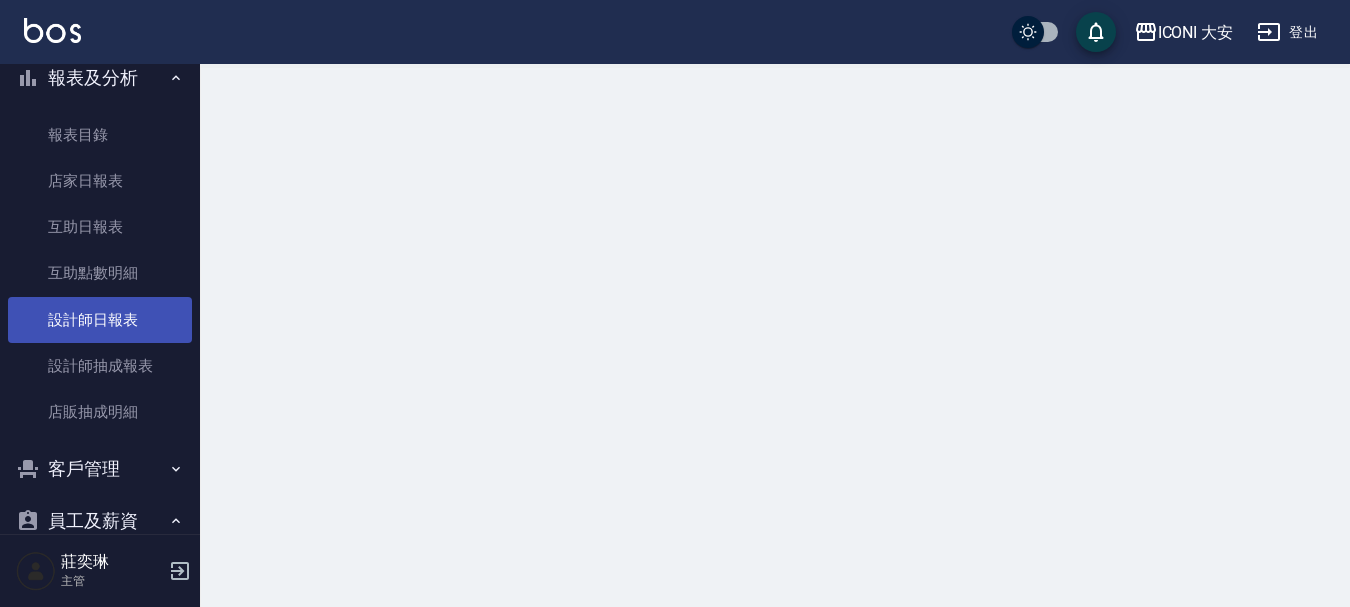 scroll, scrollTop: 0, scrollLeft: 0, axis: both 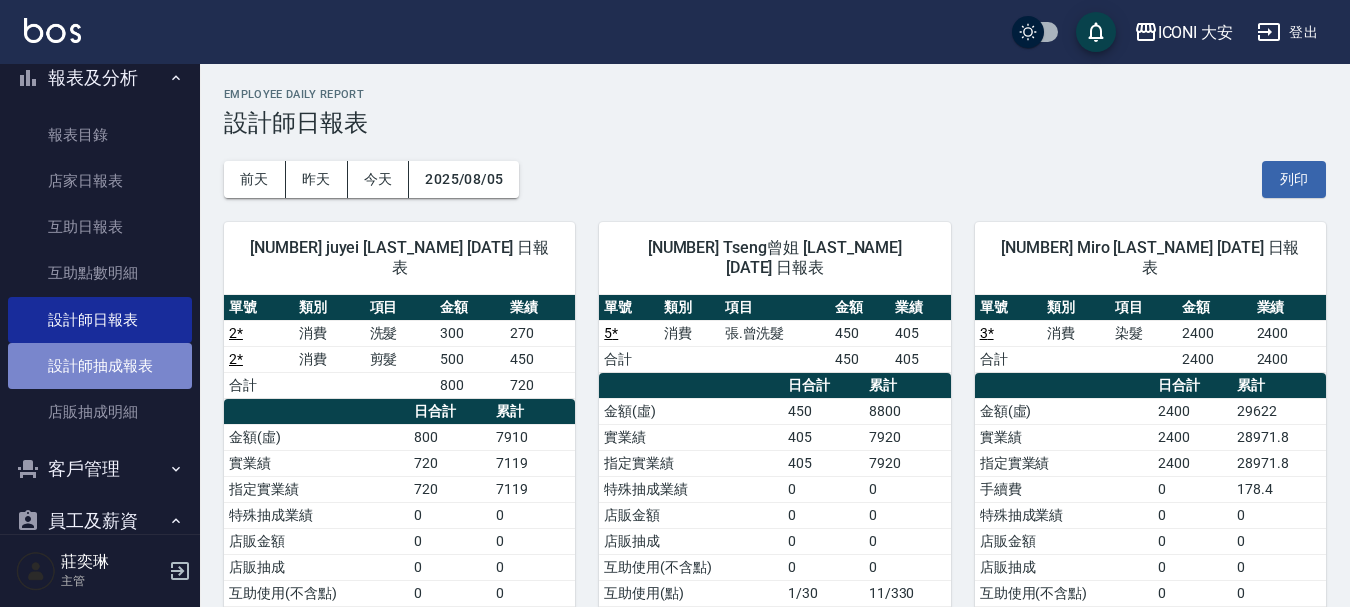 click on "設計師抽成報表" at bounding box center (100, 366) 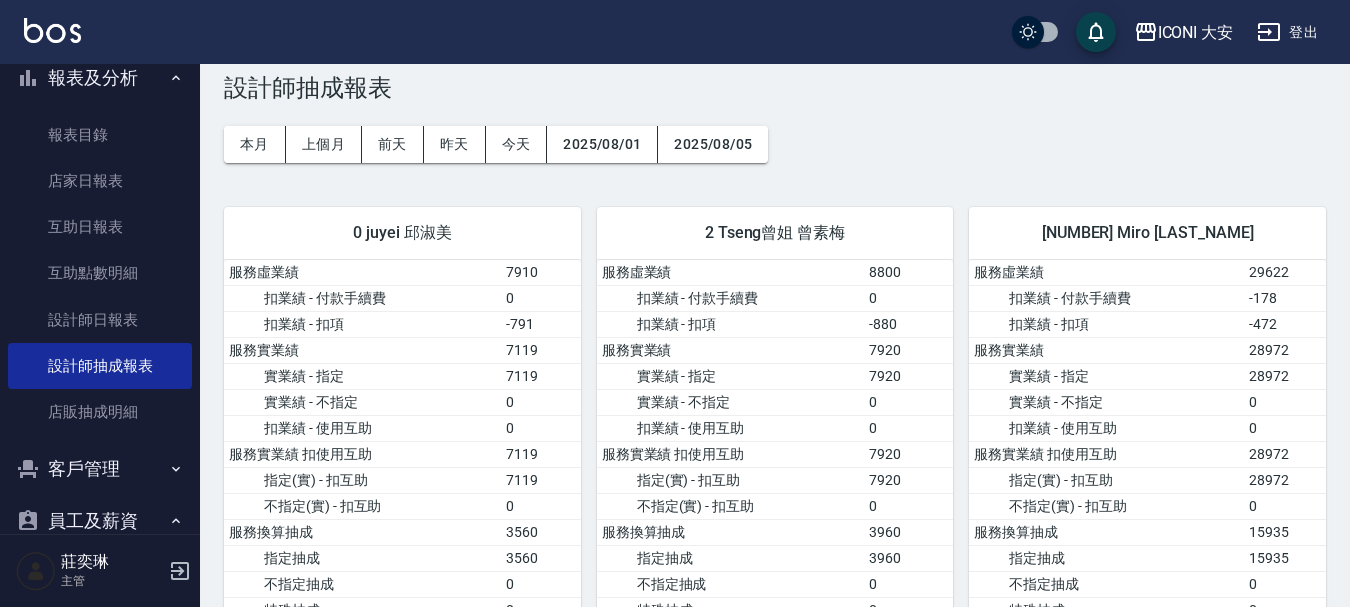 scroll, scrollTop: 0, scrollLeft: 0, axis: both 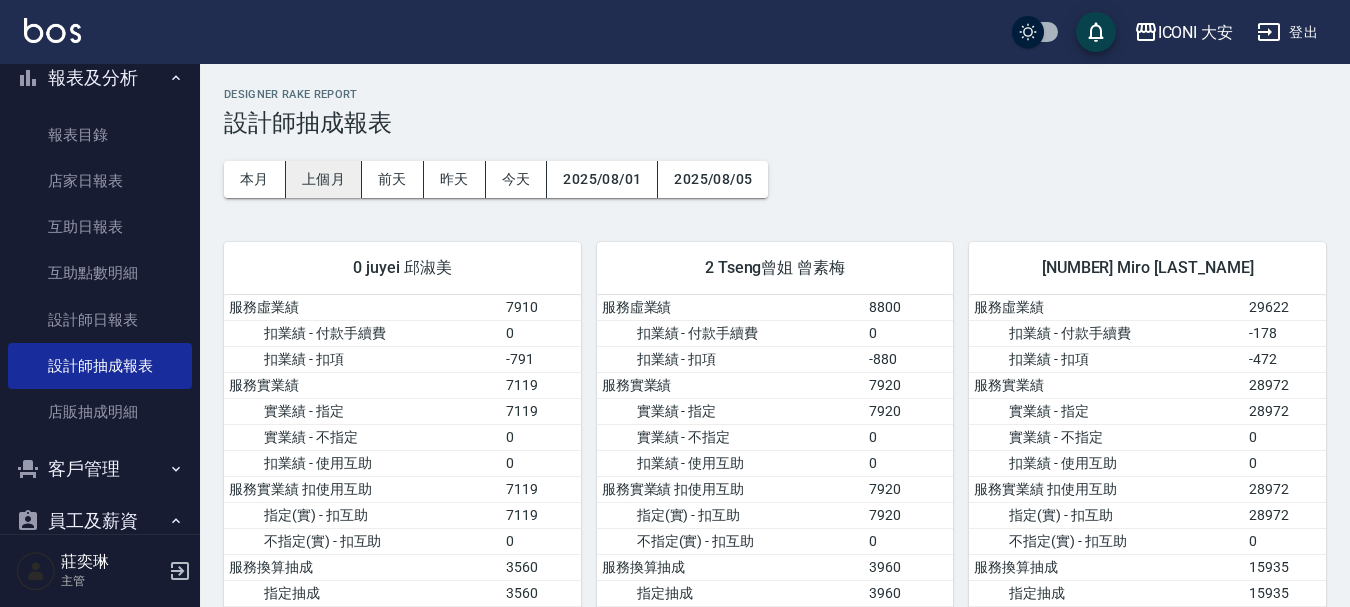 click on "上個月" at bounding box center [324, 179] 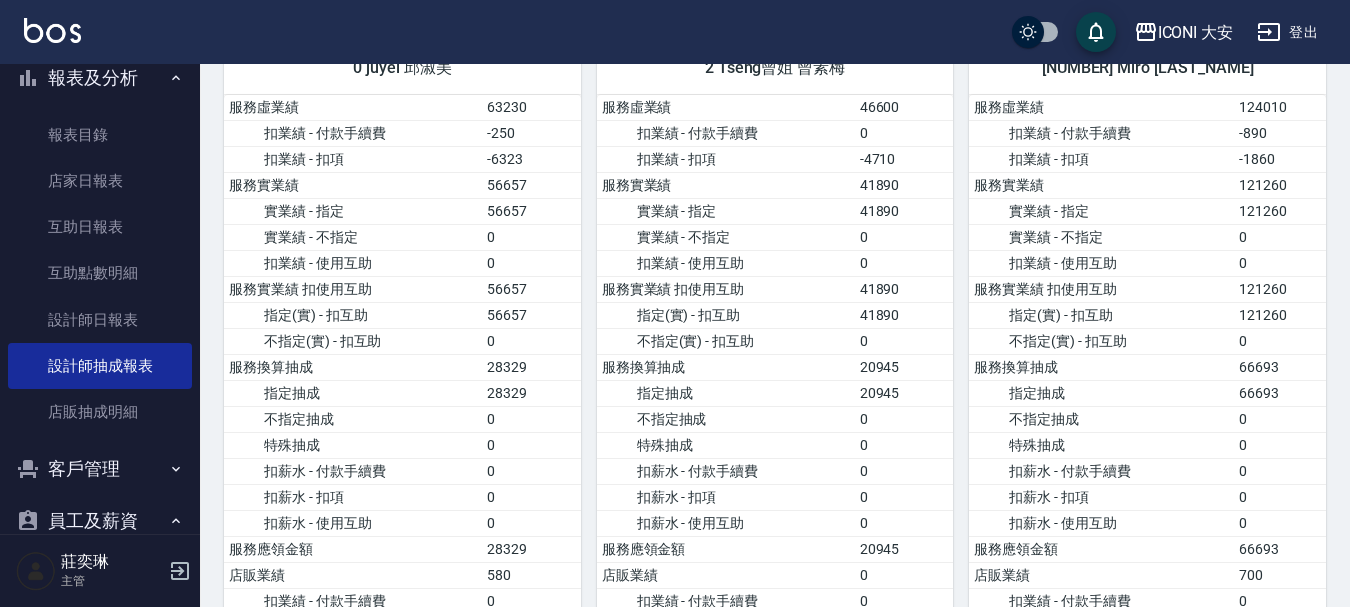 scroll, scrollTop: 300, scrollLeft: 0, axis: vertical 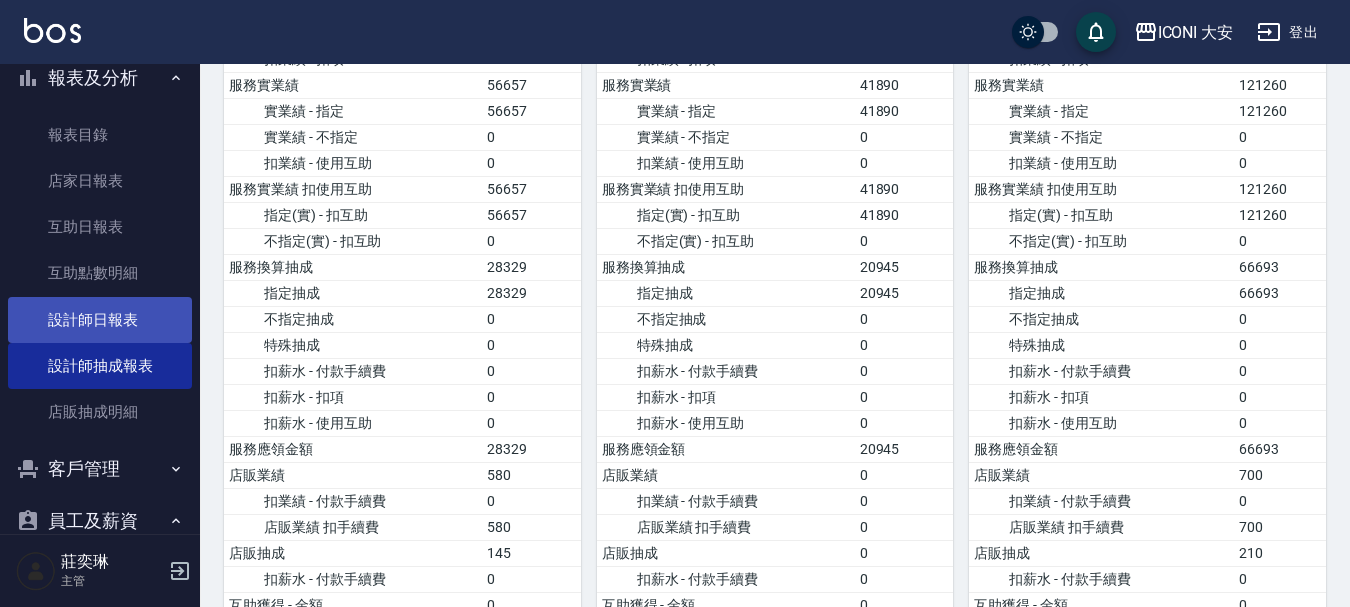 click on "設計師日報表" at bounding box center [100, 320] 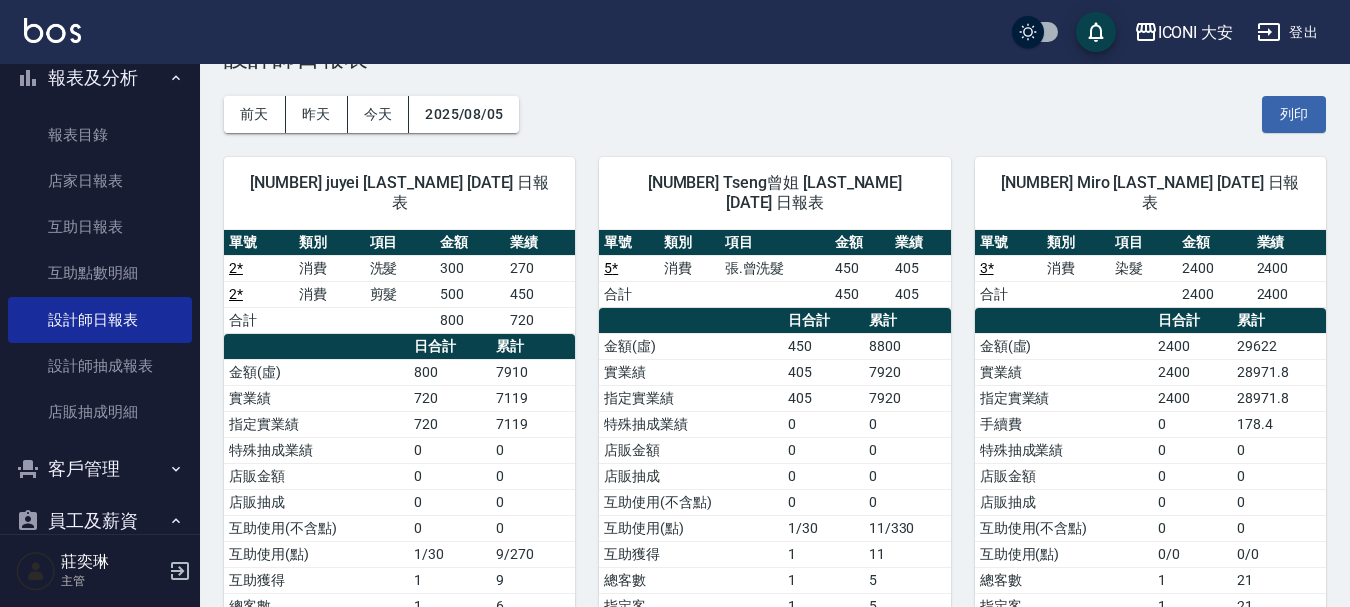 scroll, scrollTop: 0, scrollLeft: 0, axis: both 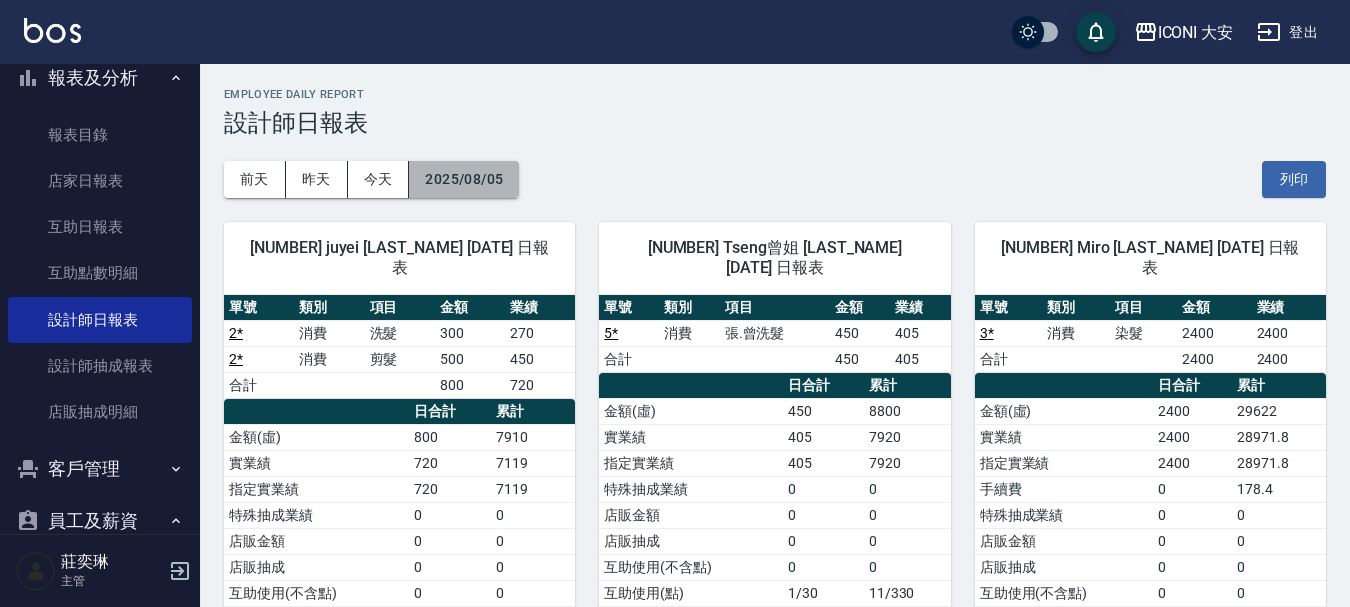 click on "2025/08/05" at bounding box center (464, 179) 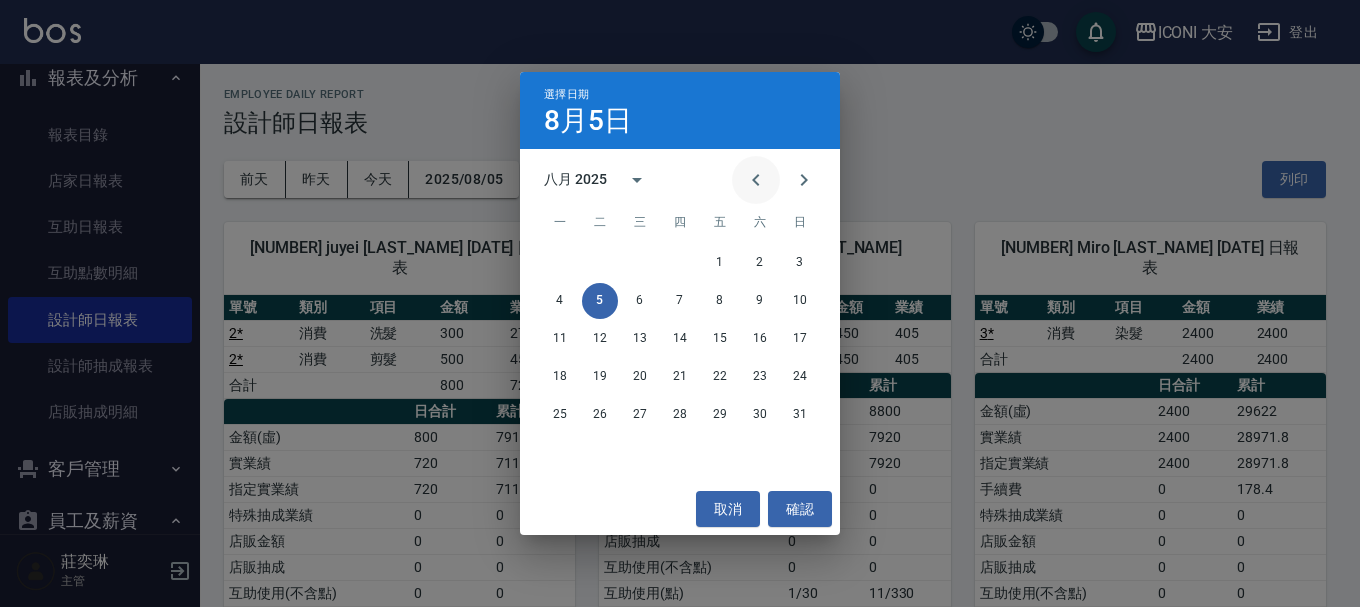 click 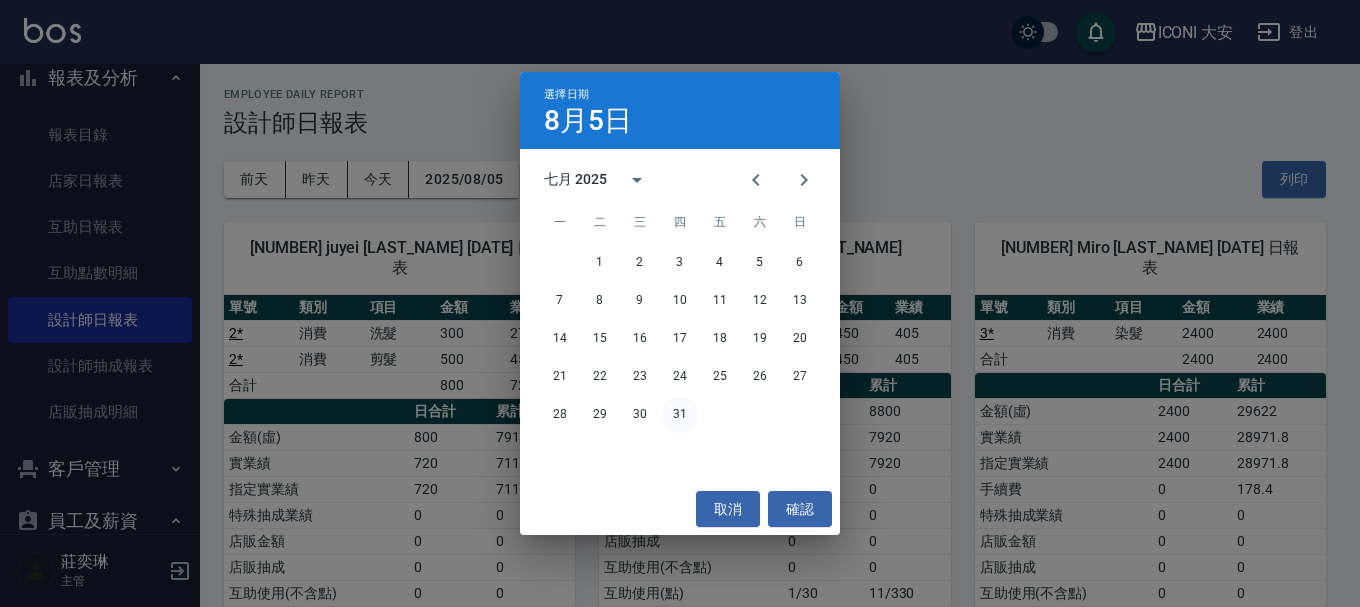 click on "31" at bounding box center [680, 415] 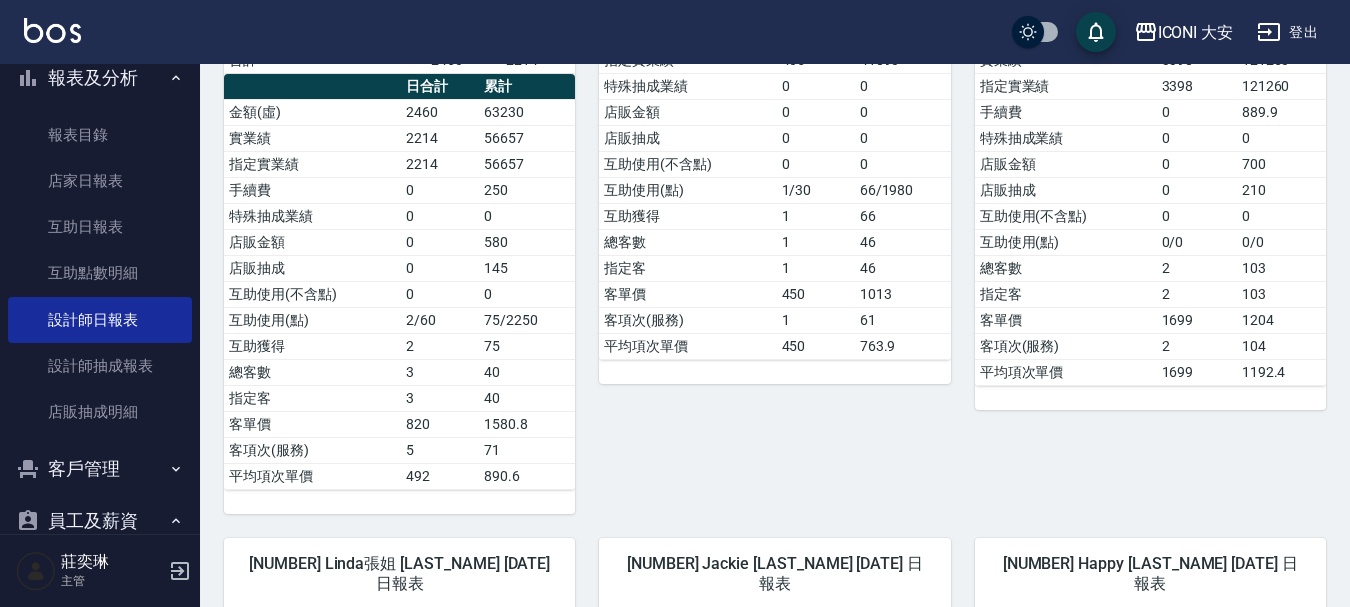 scroll, scrollTop: 200, scrollLeft: 0, axis: vertical 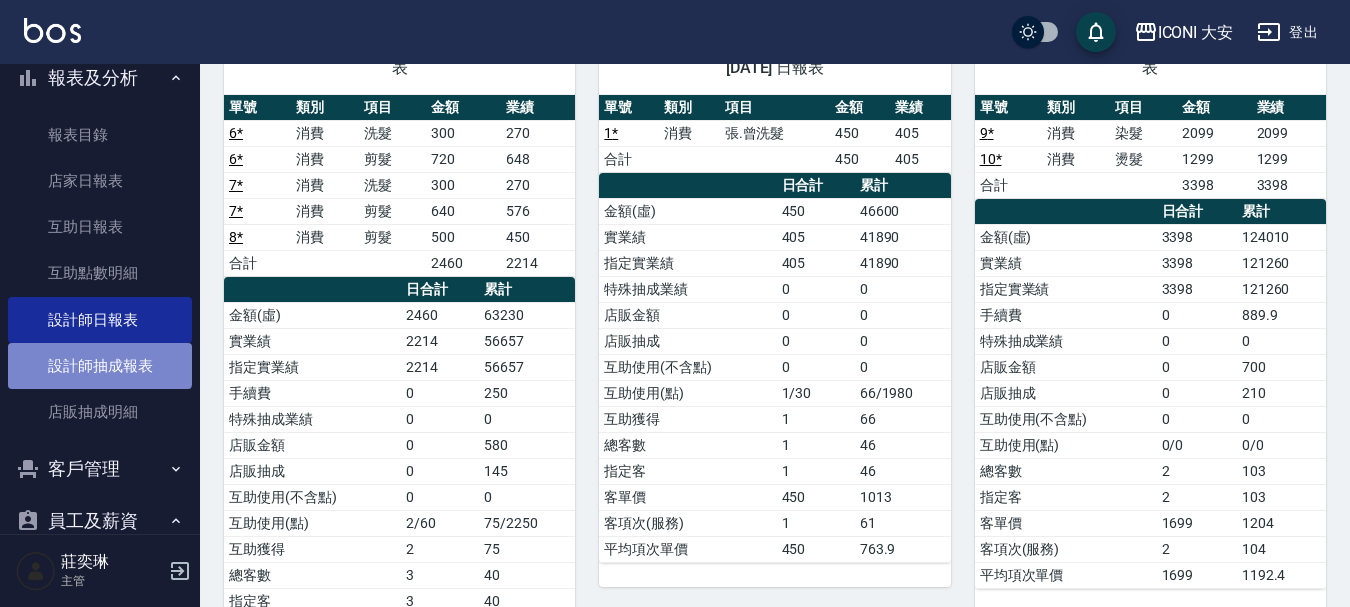 click on "設計師抽成報表" at bounding box center [100, 366] 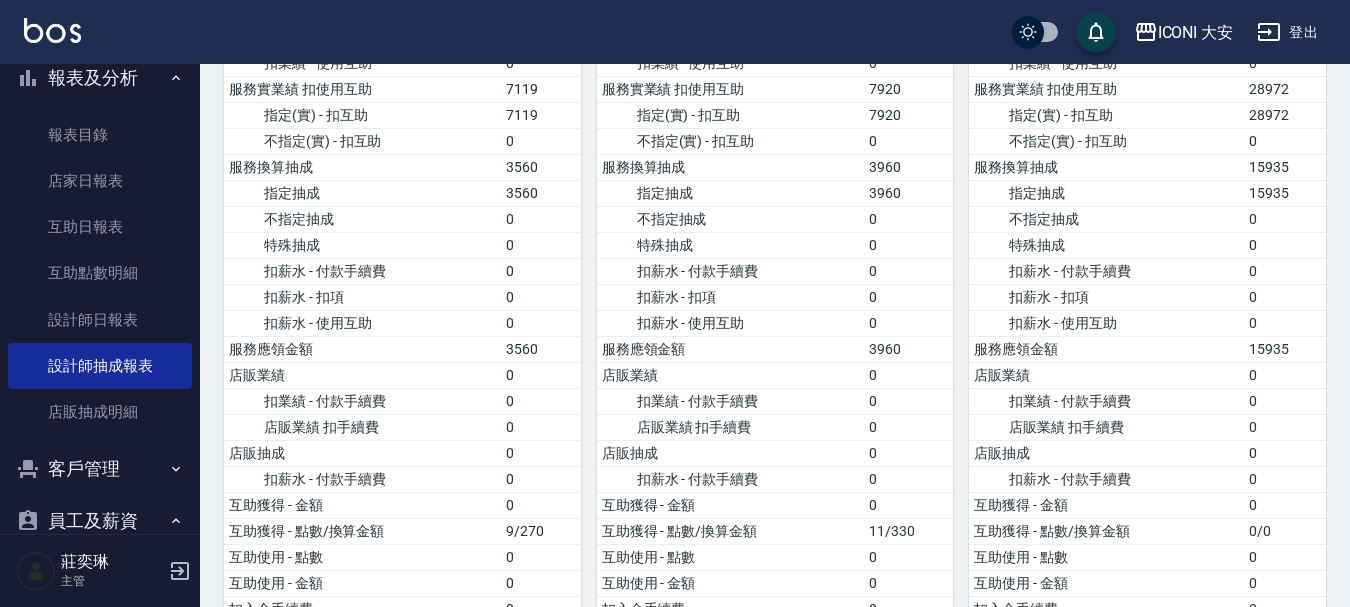 scroll, scrollTop: 0, scrollLeft: 0, axis: both 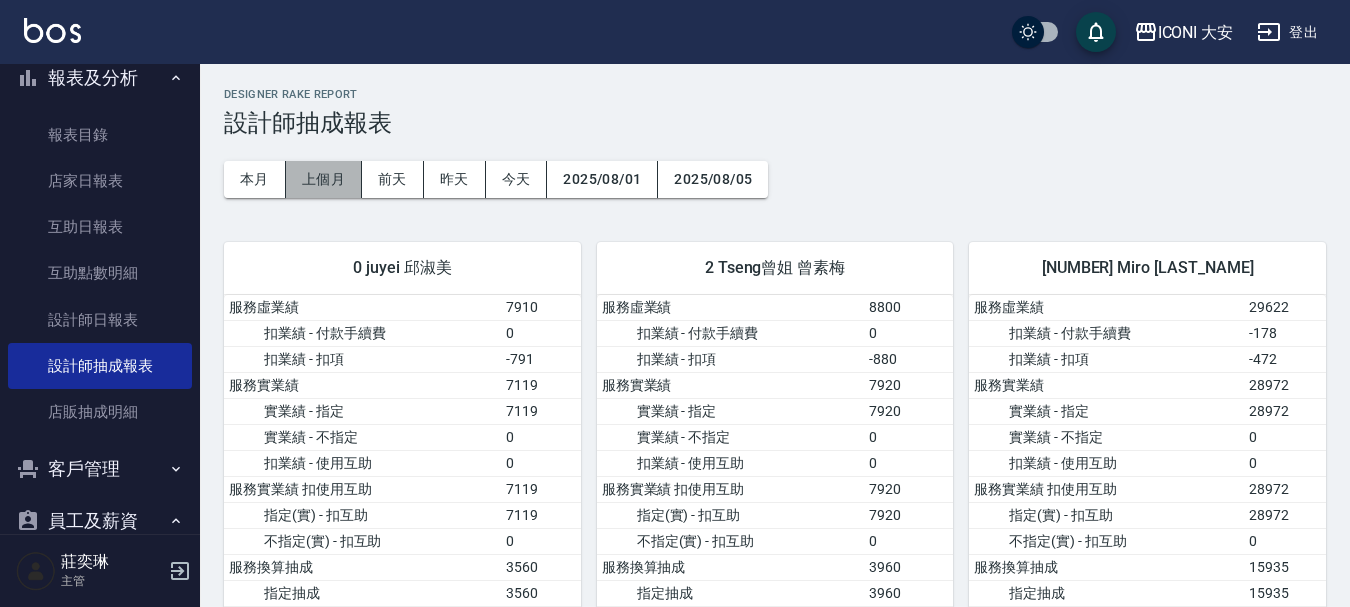 click on "上個月" at bounding box center [324, 179] 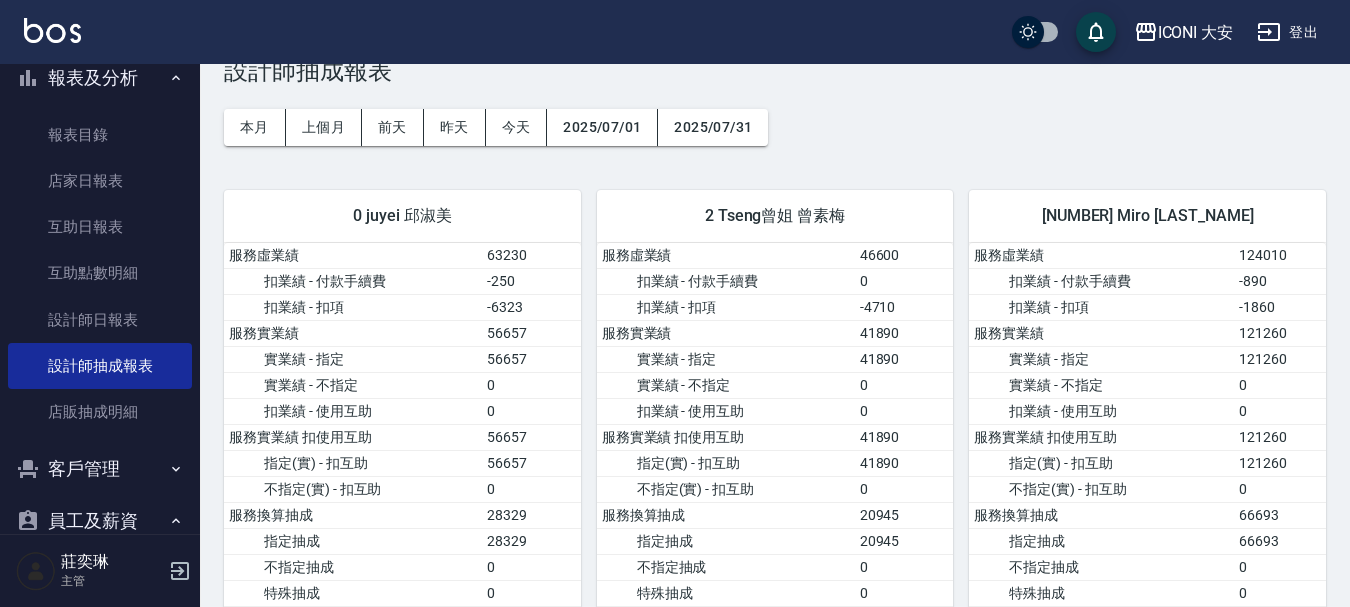 scroll, scrollTop: 100, scrollLeft: 0, axis: vertical 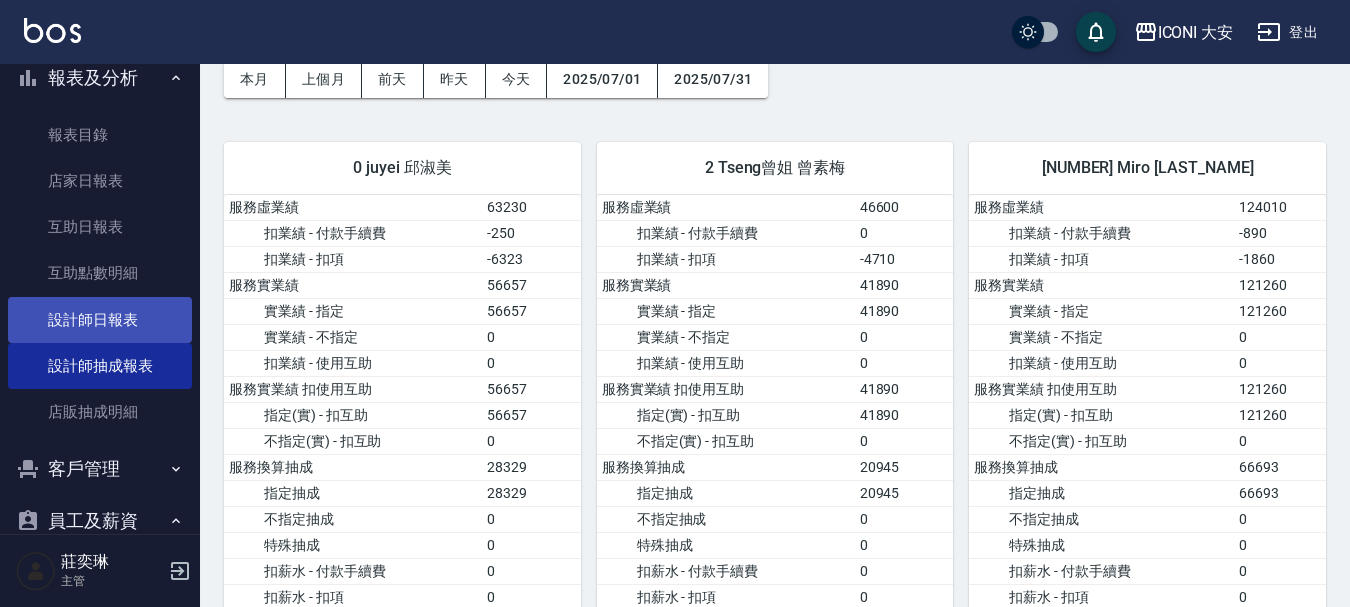 click on "設計師日報表" at bounding box center [100, 320] 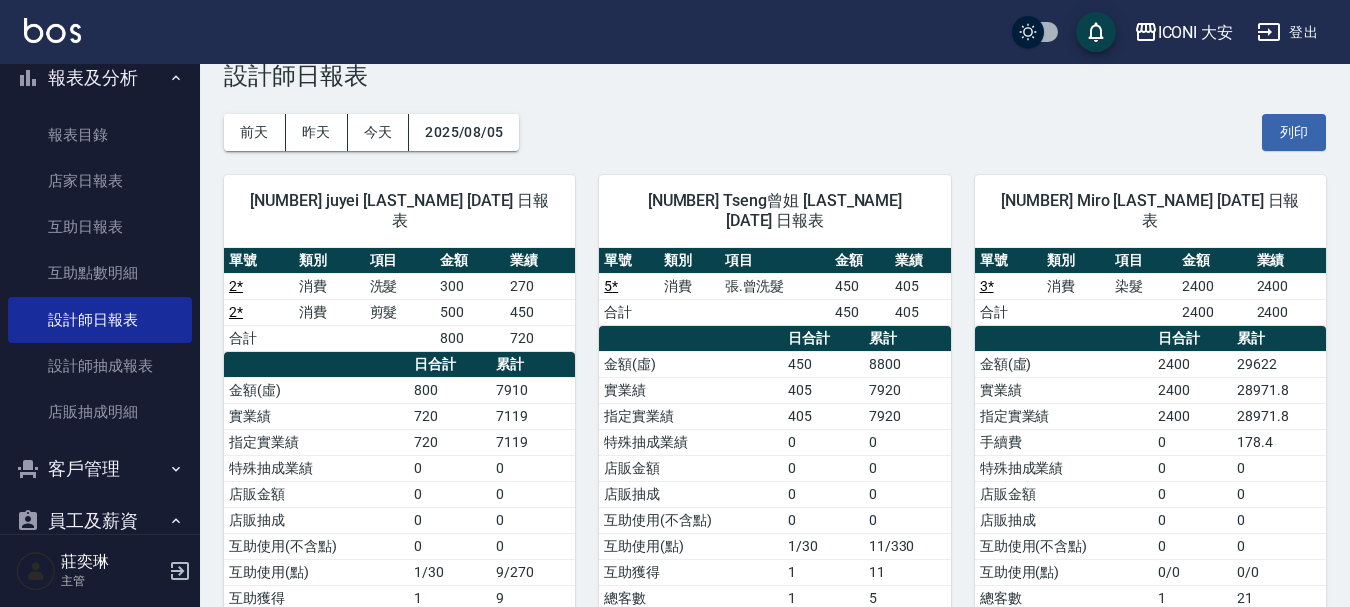 scroll, scrollTop: 0, scrollLeft: 0, axis: both 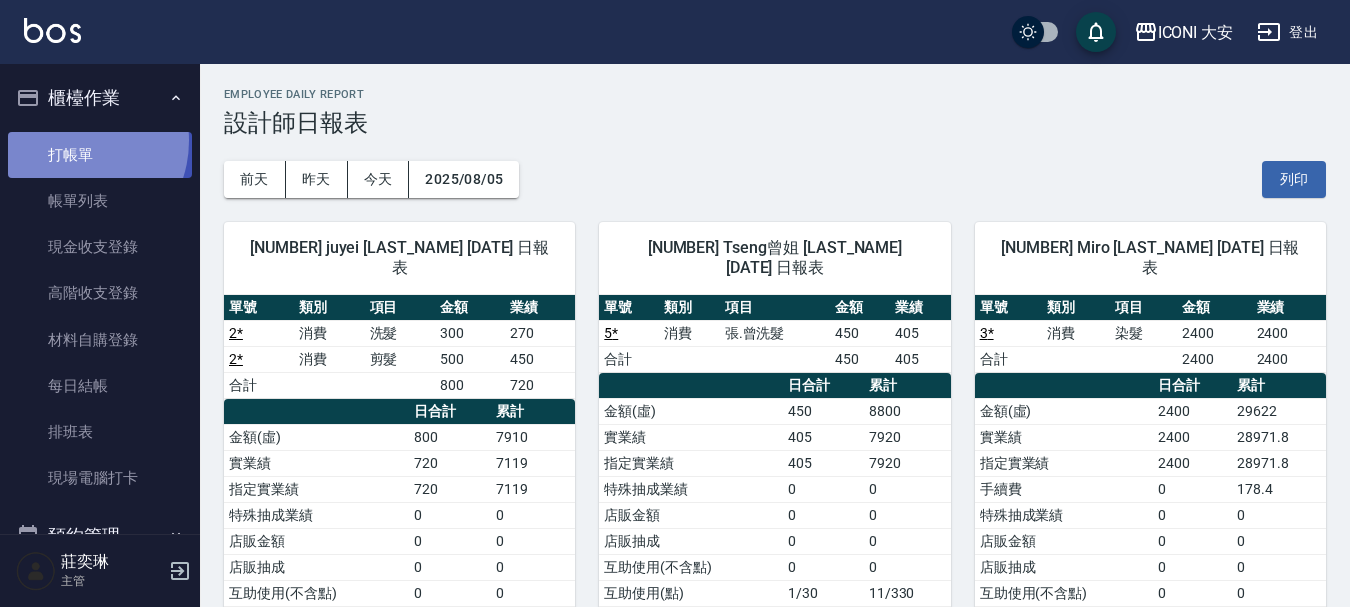 click on "打帳單" at bounding box center [100, 155] 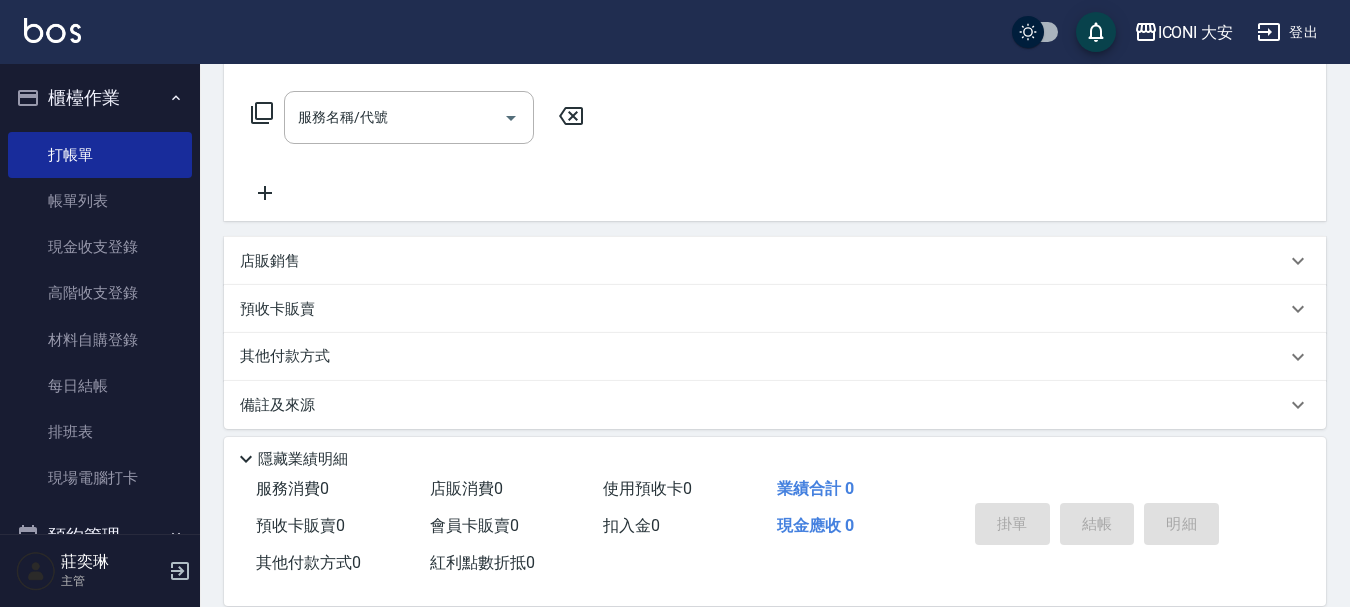 scroll, scrollTop: 323, scrollLeft: 0, axis: vertical 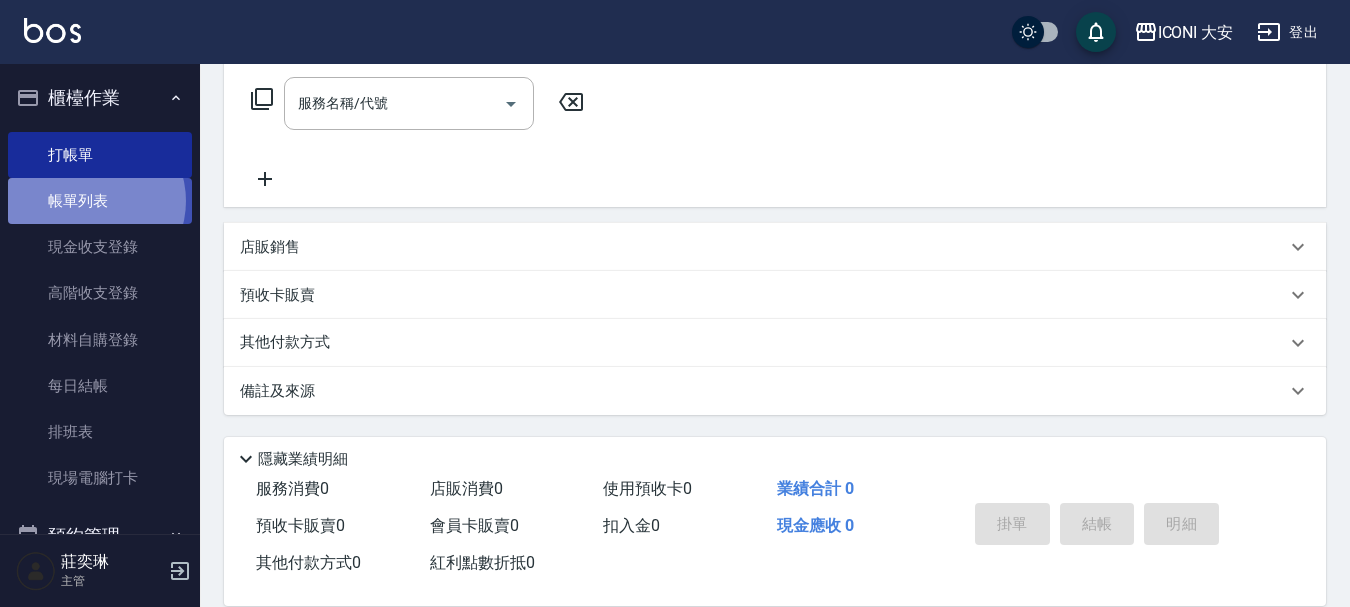 click on "帳單列表" at bounding box center (100, 201) 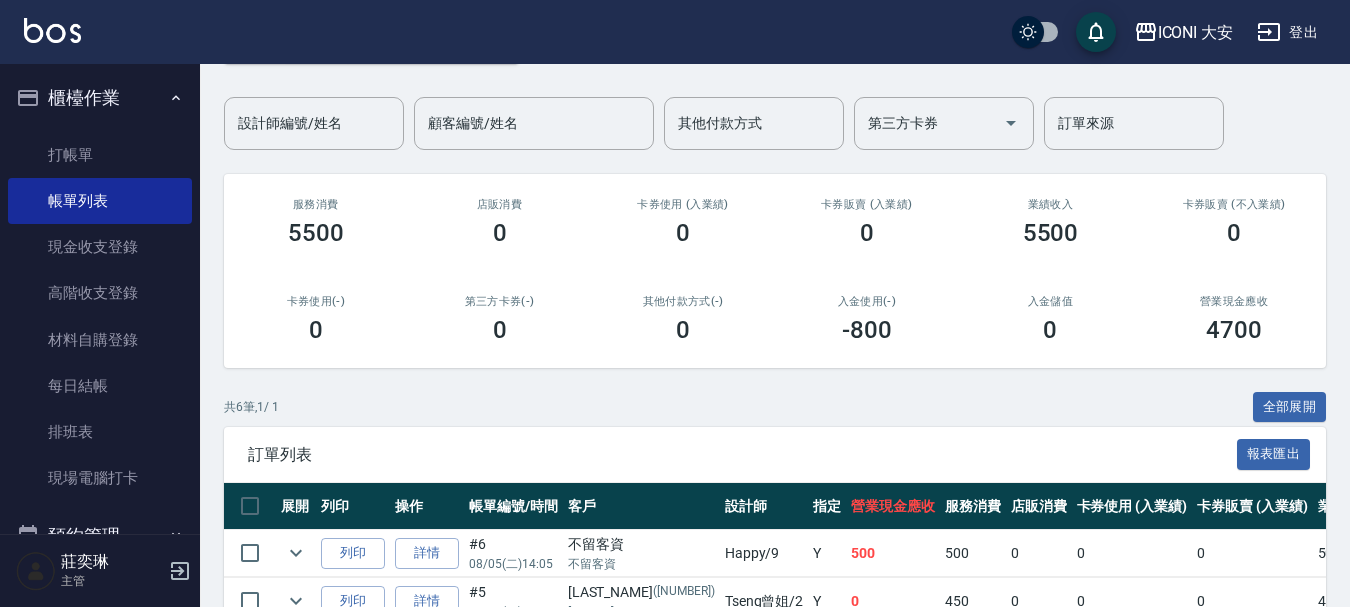 scroll, scrollTop: 400, scrollLeft: 0, axis: vertical 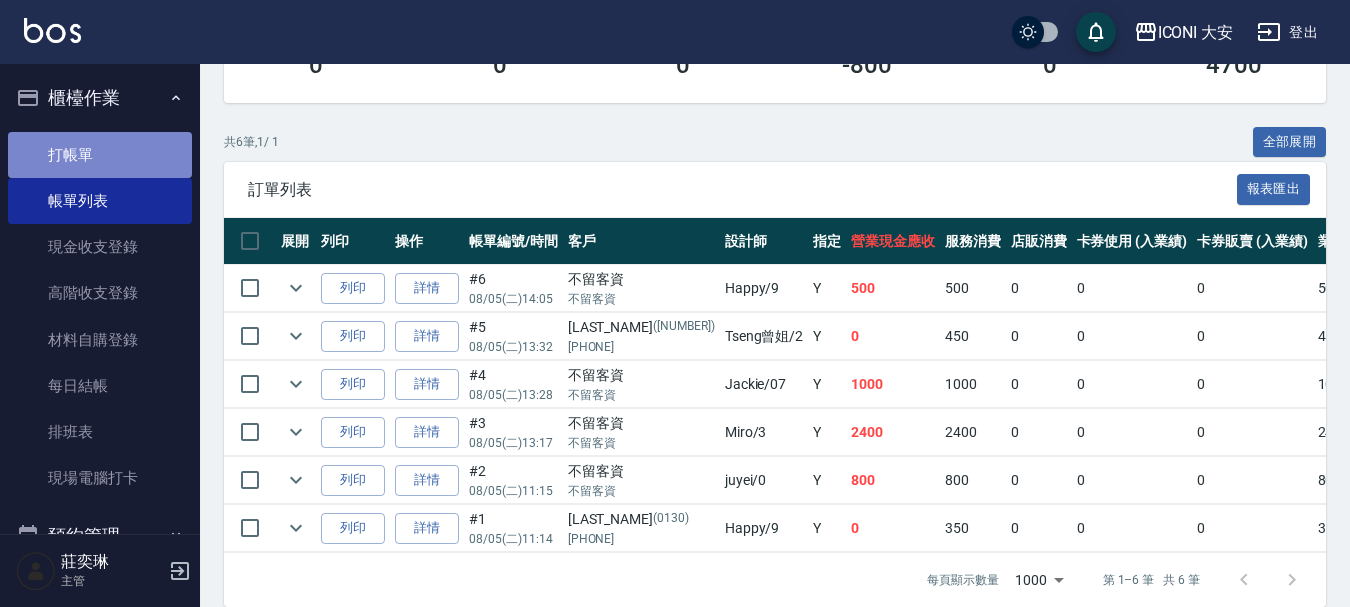 click on "打帳單" at bounding box center (100, 155) 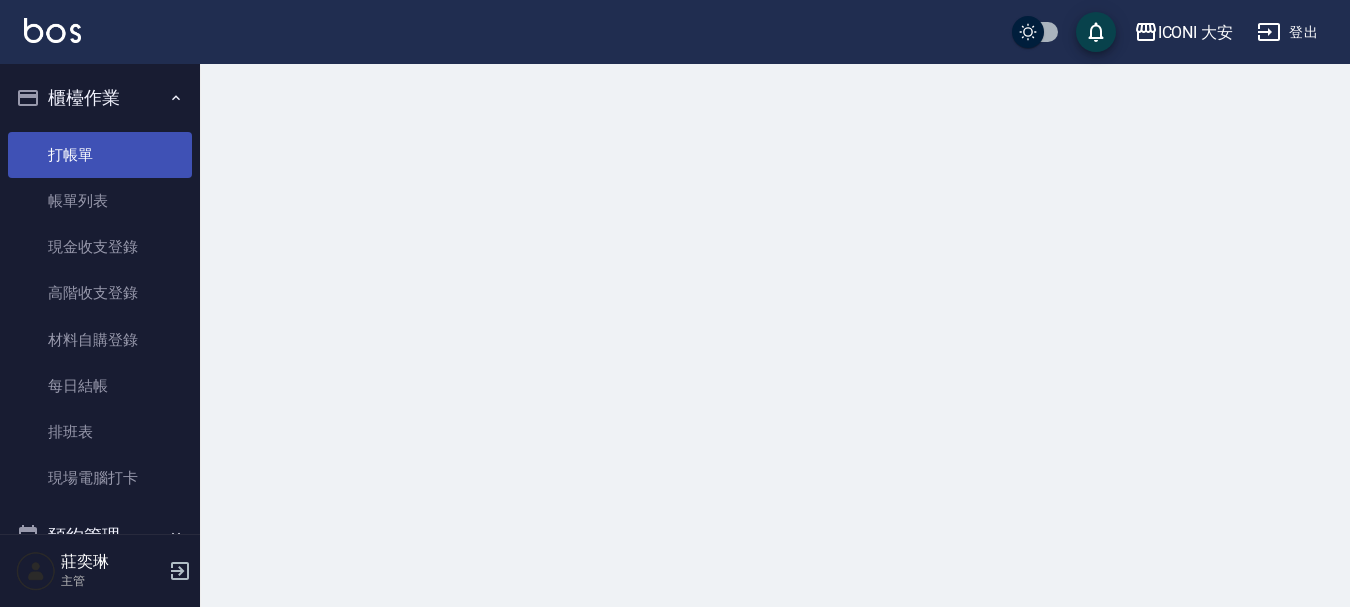 scroll, scrollTop: 0, scrollLeft: 0, axis: both 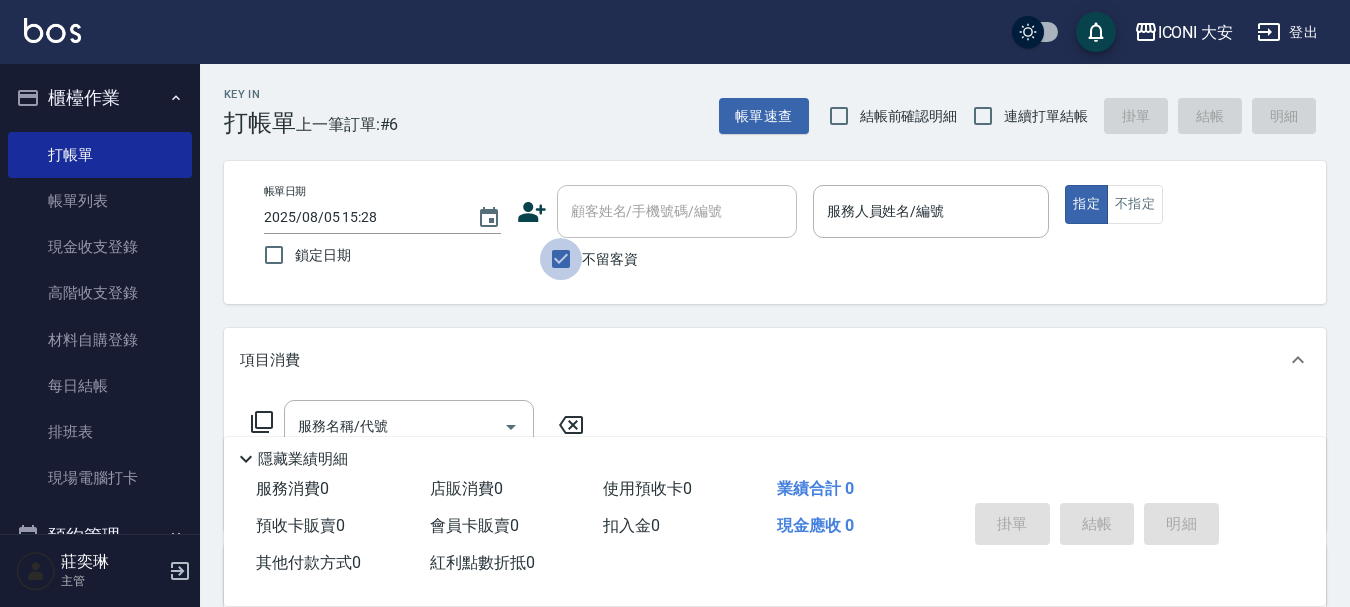 click on "不留客資" at bounding box center (561, 259) 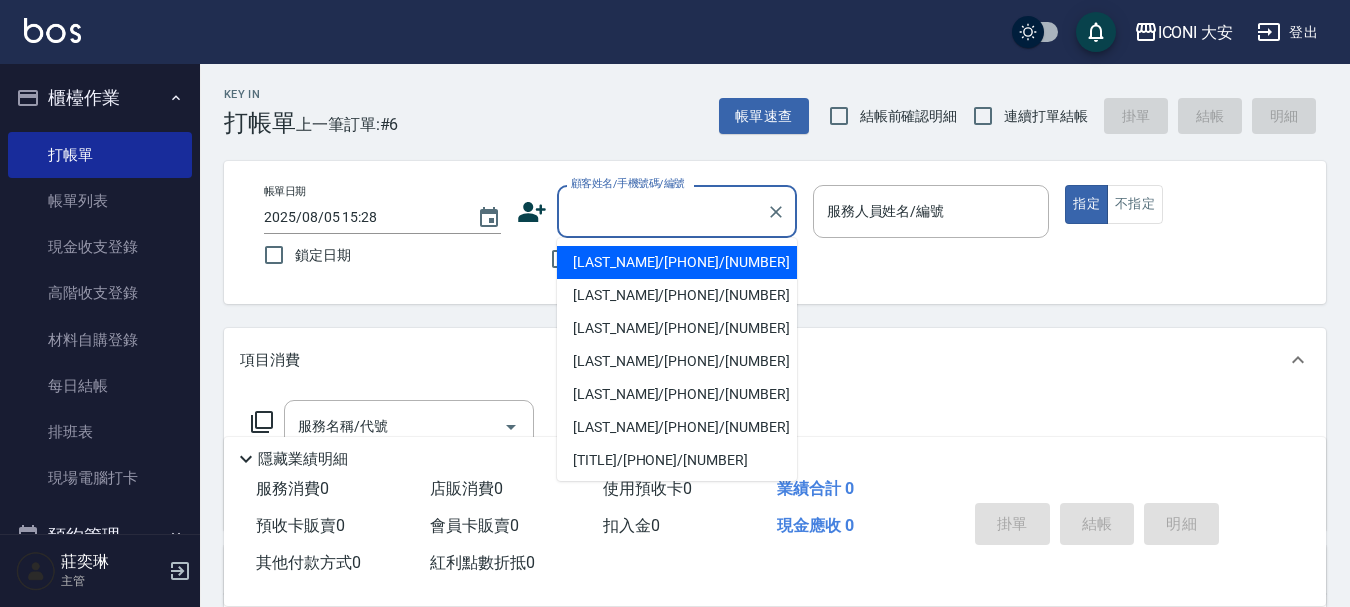 click on "顧客姓名/手機號碼/編號" at bounding box center [662, 211] 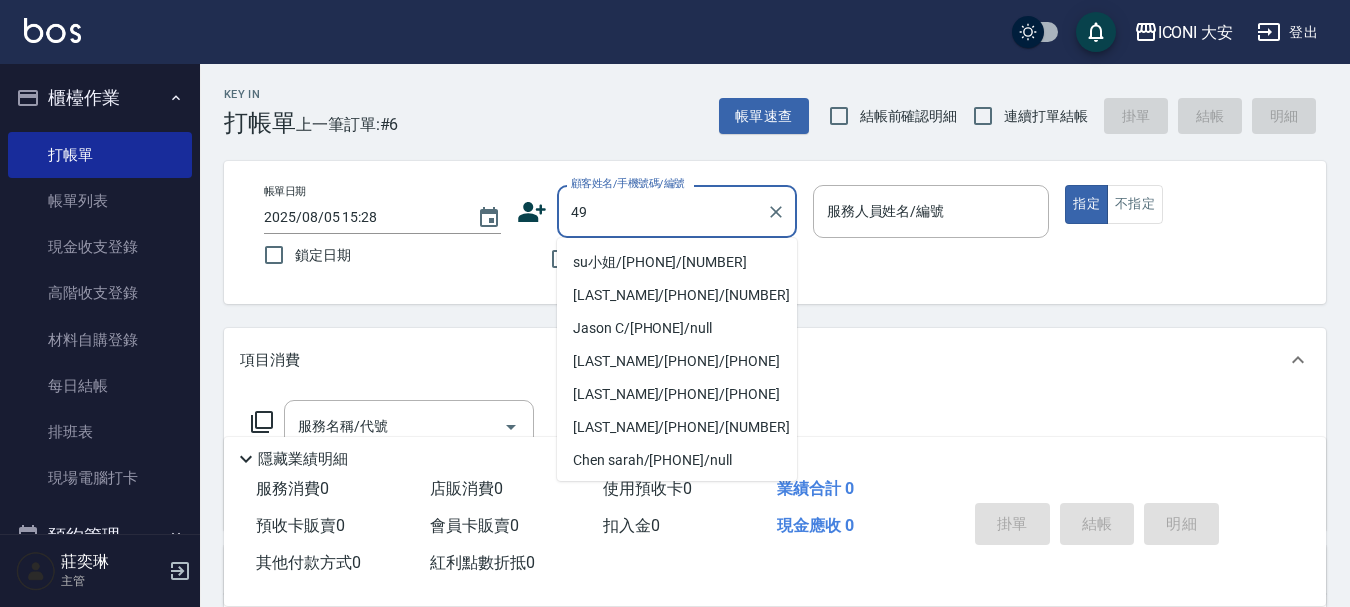 click on "su小姐/[PHONE]/[NUMBER]" at bounding box center (677, 262) 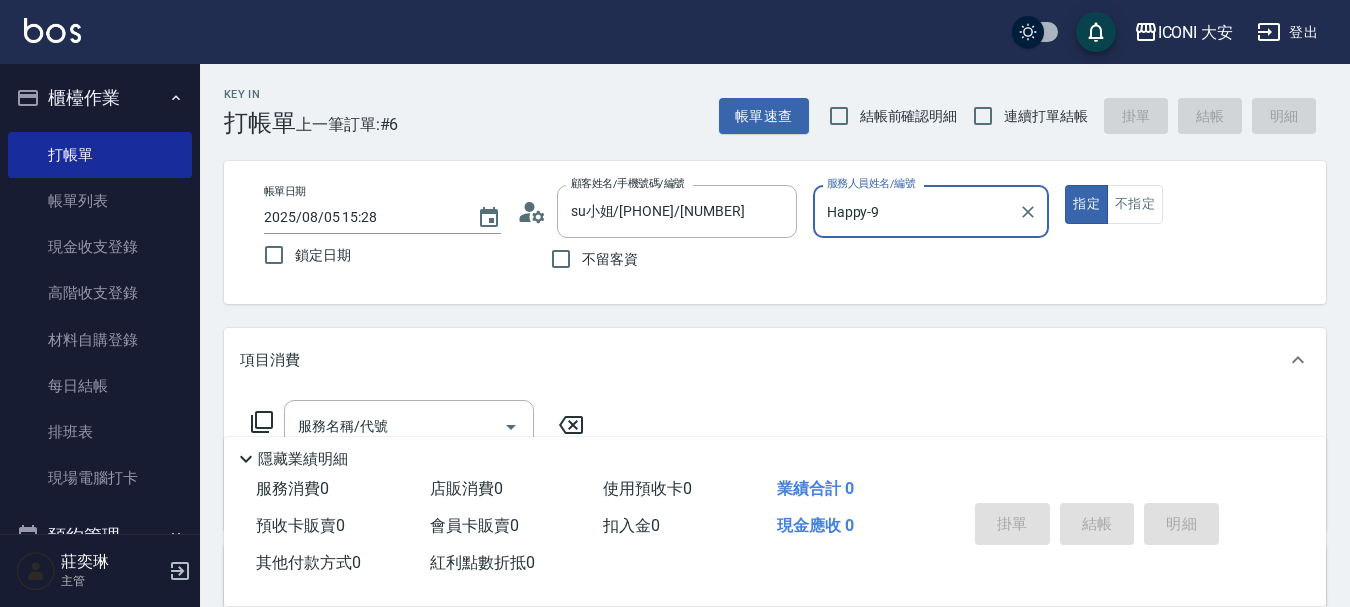 type on "Happy-9" 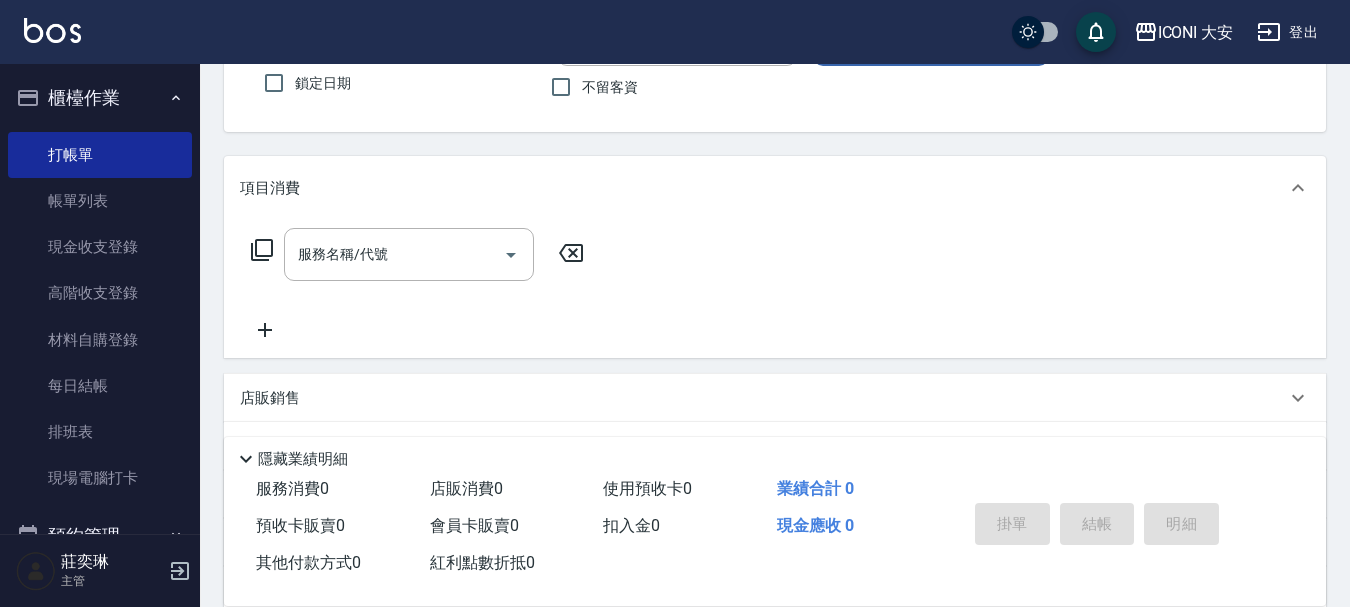 scroll, scrollTop: 171, scrollLeft: 0, axis: vertical 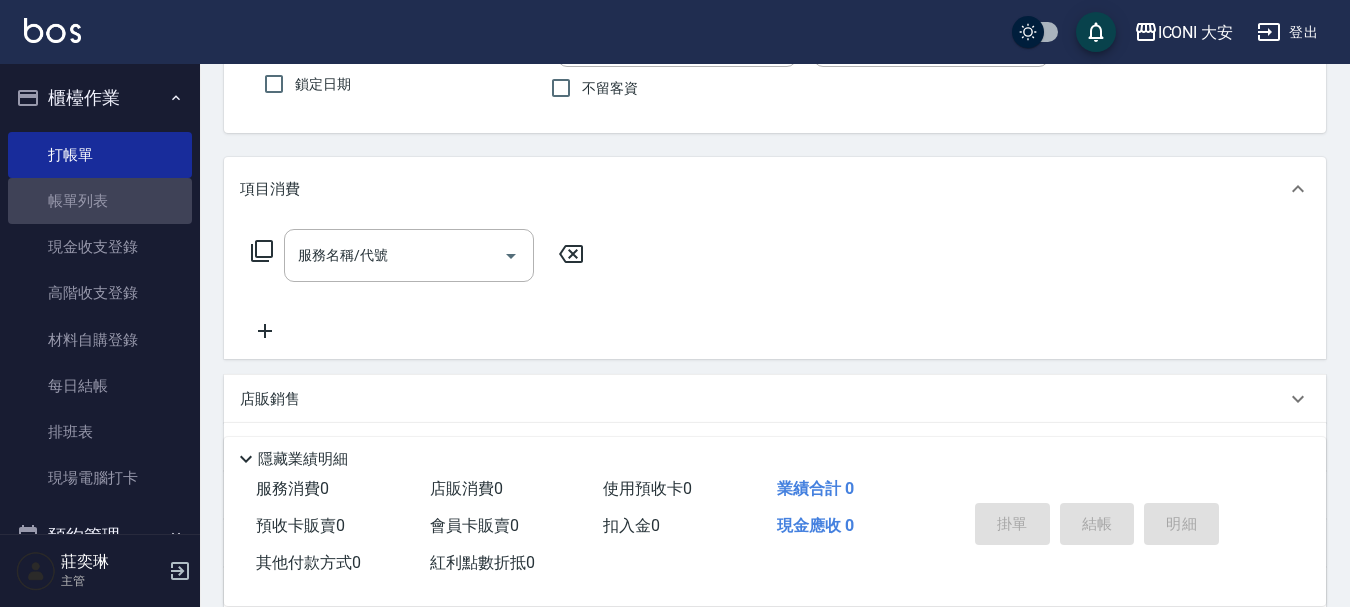 drag, startPoint x: 124, startPoint y: 191, endPoint x: 553, endPoint y: 357, distance: 459.99673 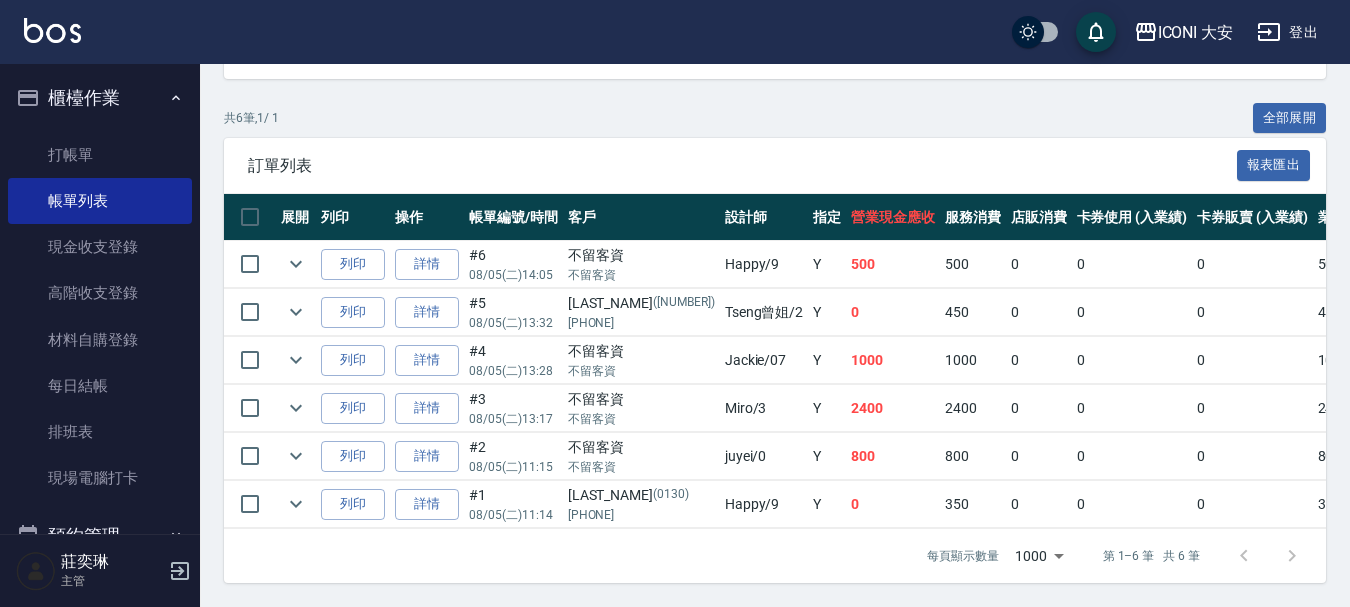 scroll, scrollTop: 439, scrollLeft: 0, axis: vertical 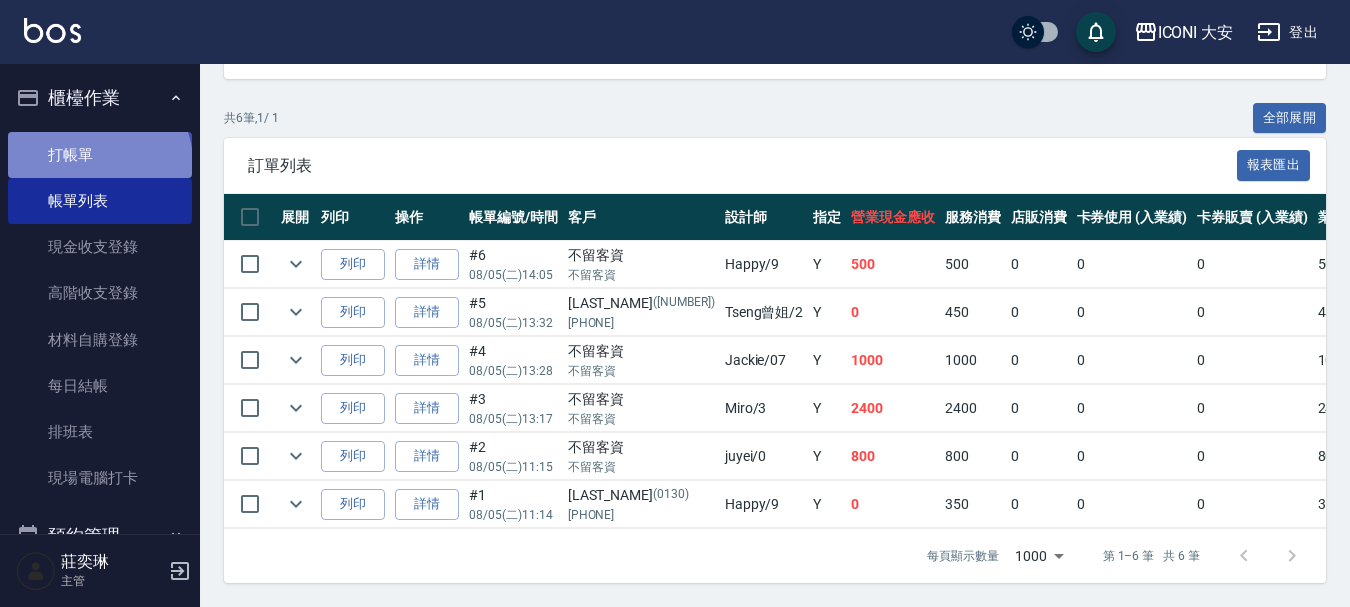 click on "打帳單" at bounding box center [100, 155] 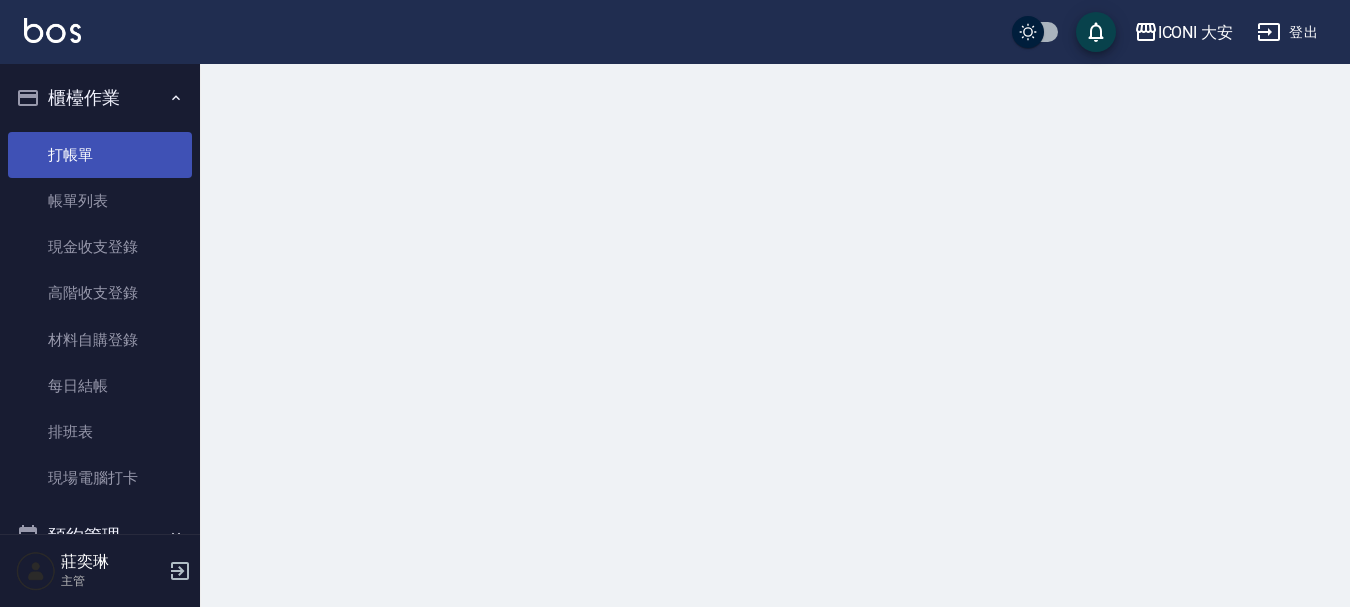 scroll, scrollTop: 0, scrollLeft: 0, axis: both 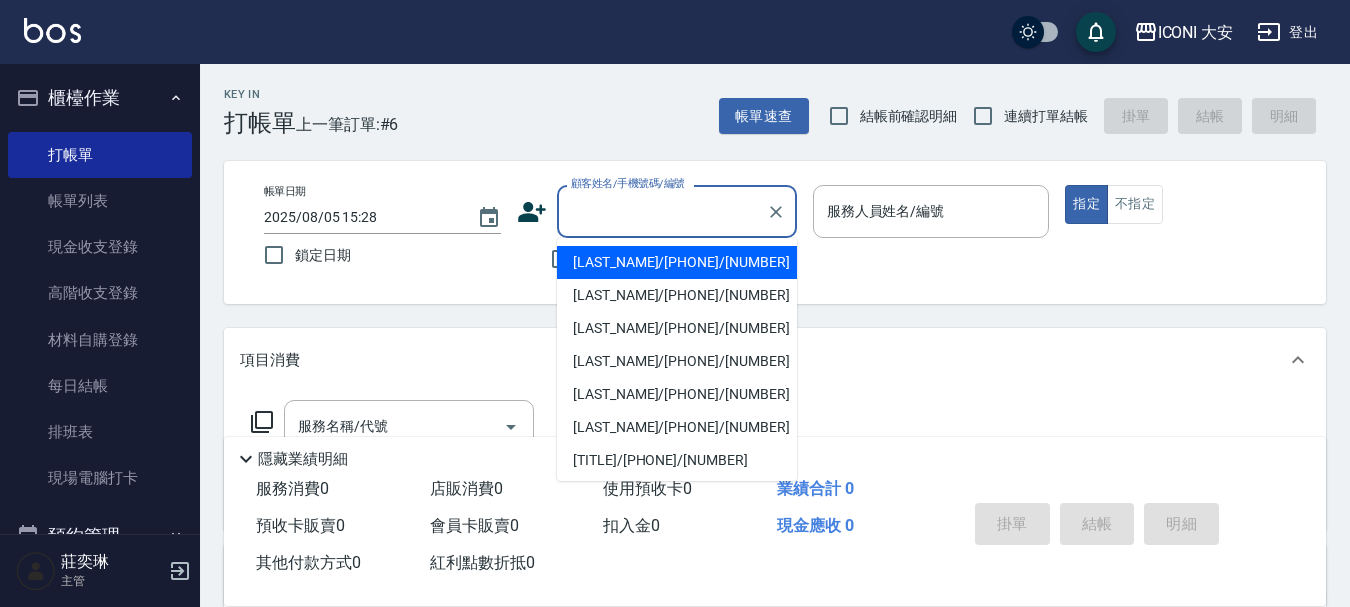 click on "顧客姓名/手機號碼/編號" at bounding box center (662, 211) 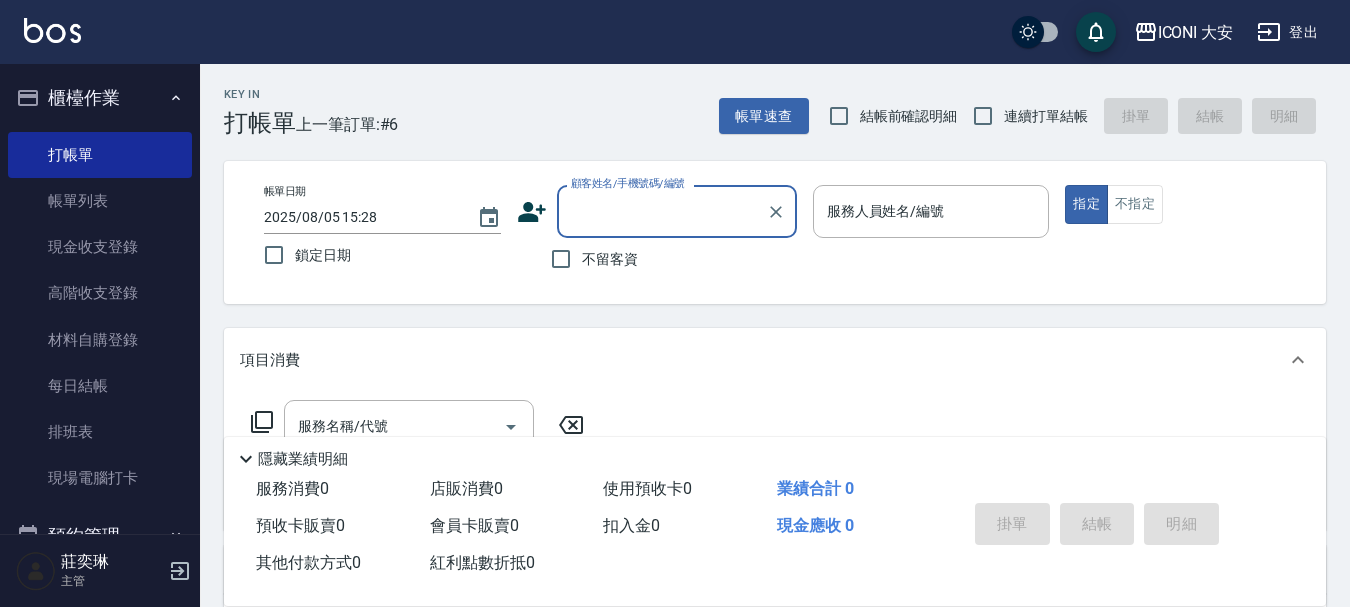 click on "顧客姓名/手機號碼/編號" at bounding box center [662, 211] 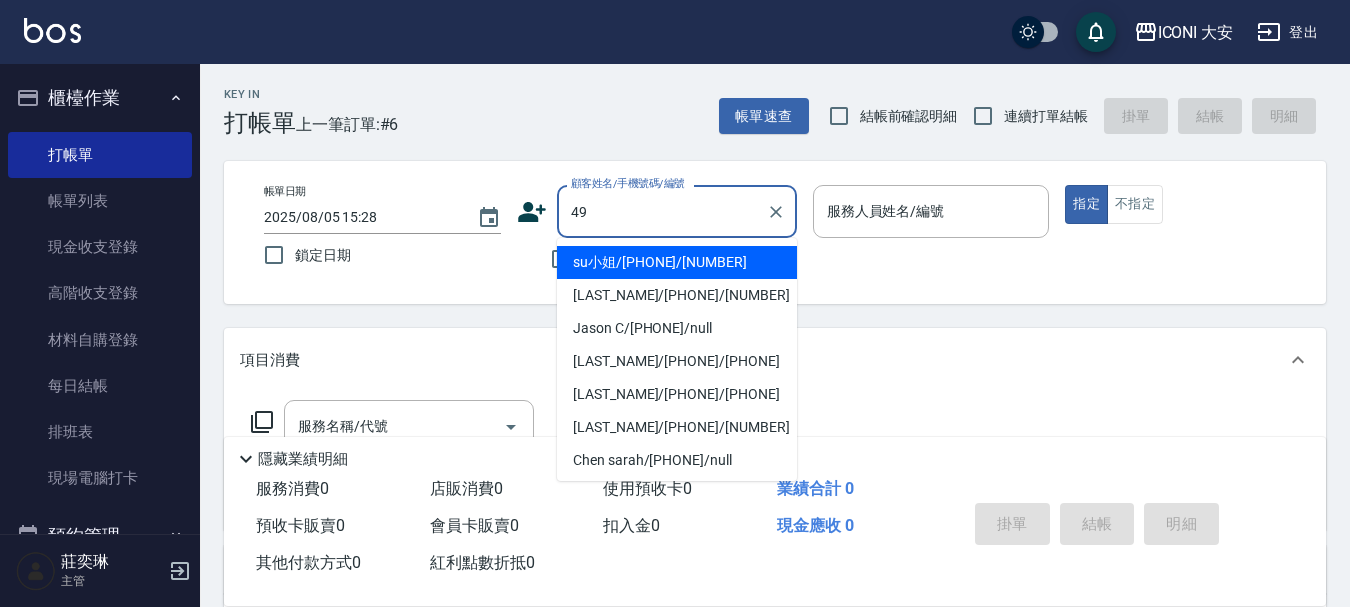 click on "su小姐/[PHONE]/[NUMBER]" at bounding box center [677, 262] 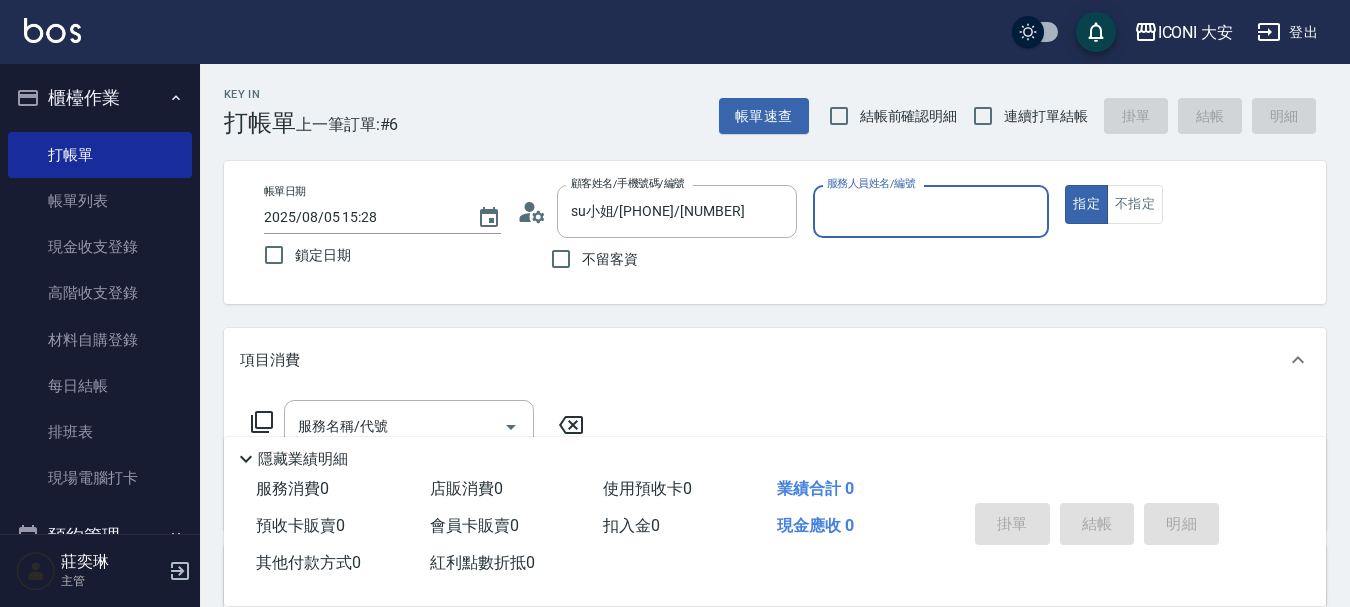 type on "Happy-9" 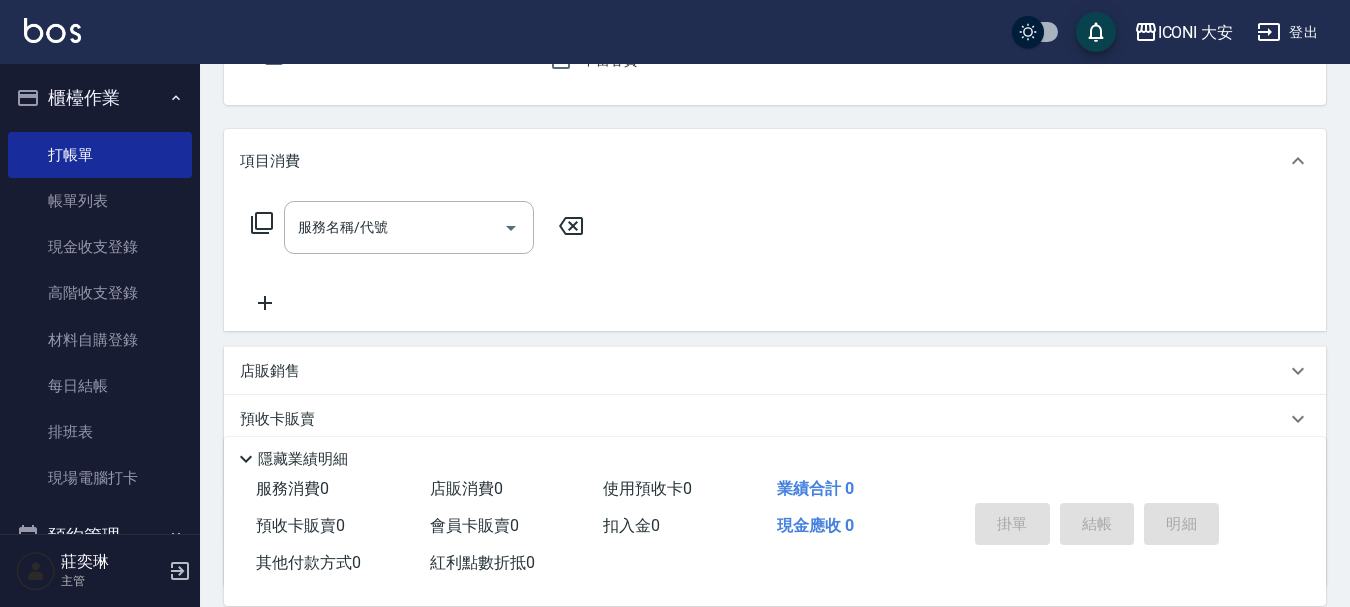 scroll, scrollTop: 200, scrollLeft: 0, axis: vertical 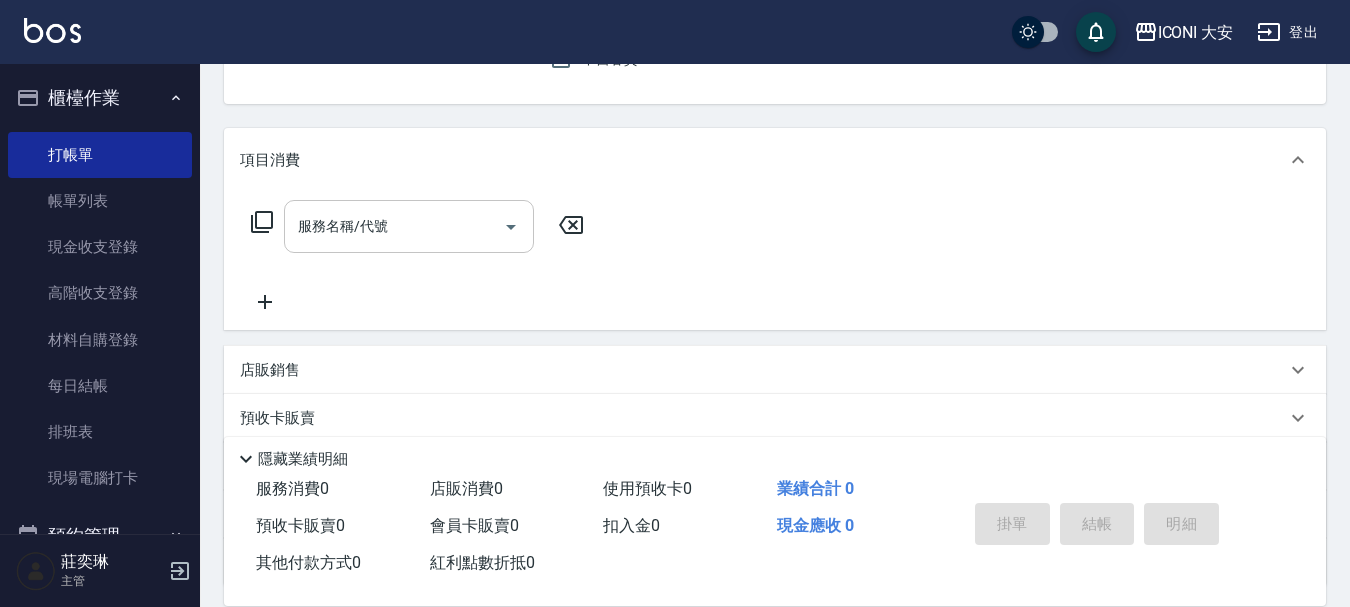click on "服務名稱/代號" at bounding box center (394, 226) 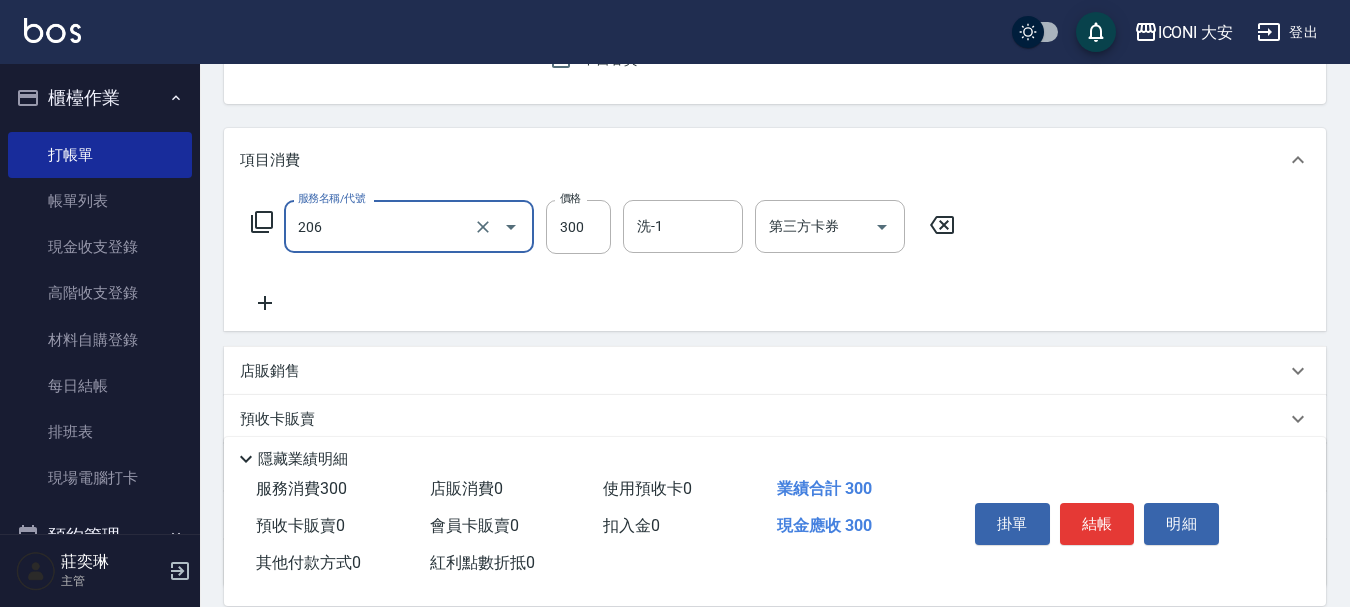 type on "洗髮(206)" 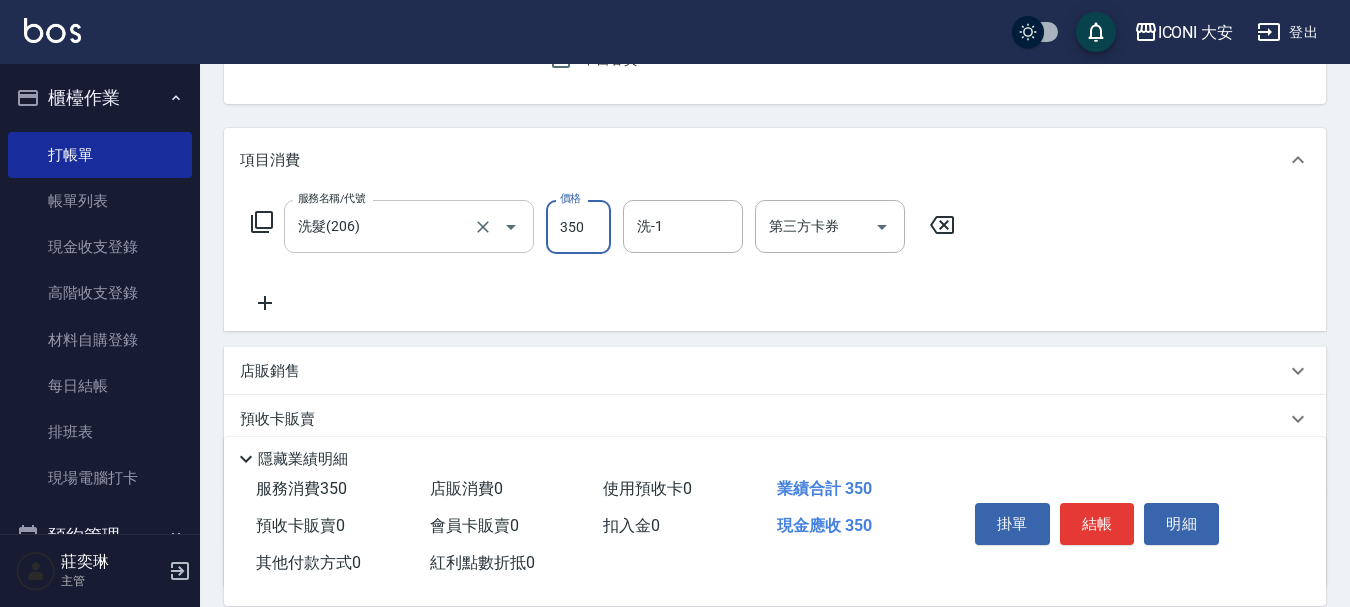 type on "350" 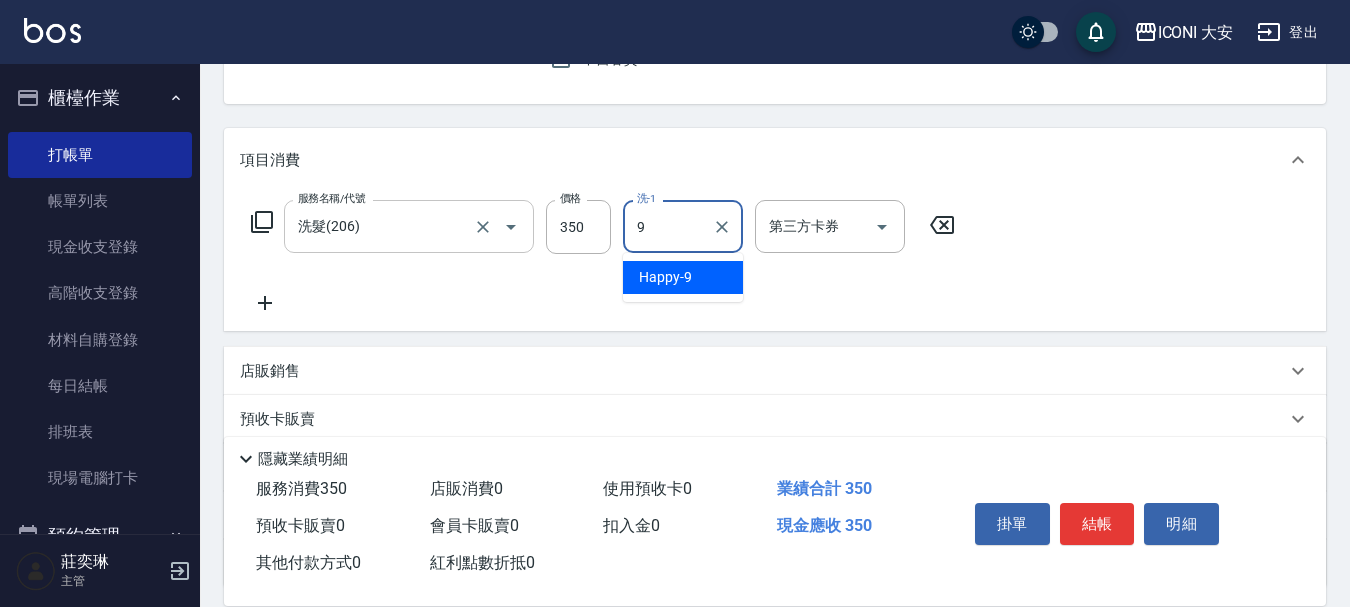 type on "Happy-9" 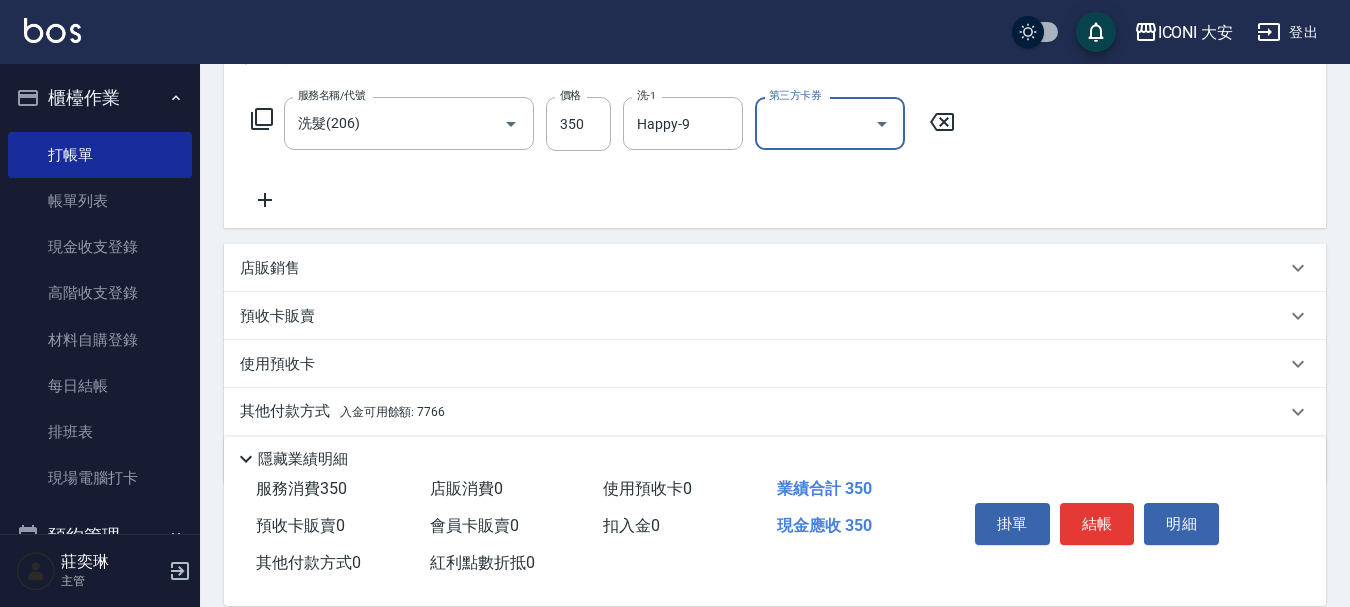 scroll, scrollTop: 372, scrollLeft: 0, axis: vertical 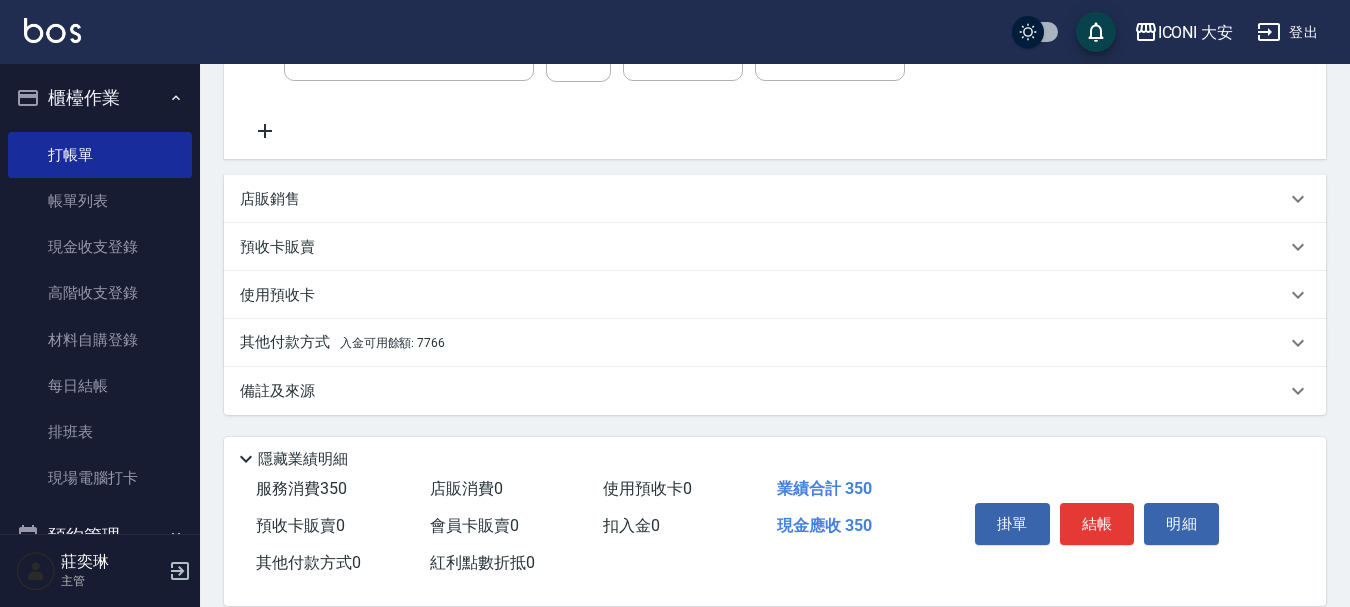 click on "其他付款方式 入金可用餘額: 7766" at bounding box center (342, 343) 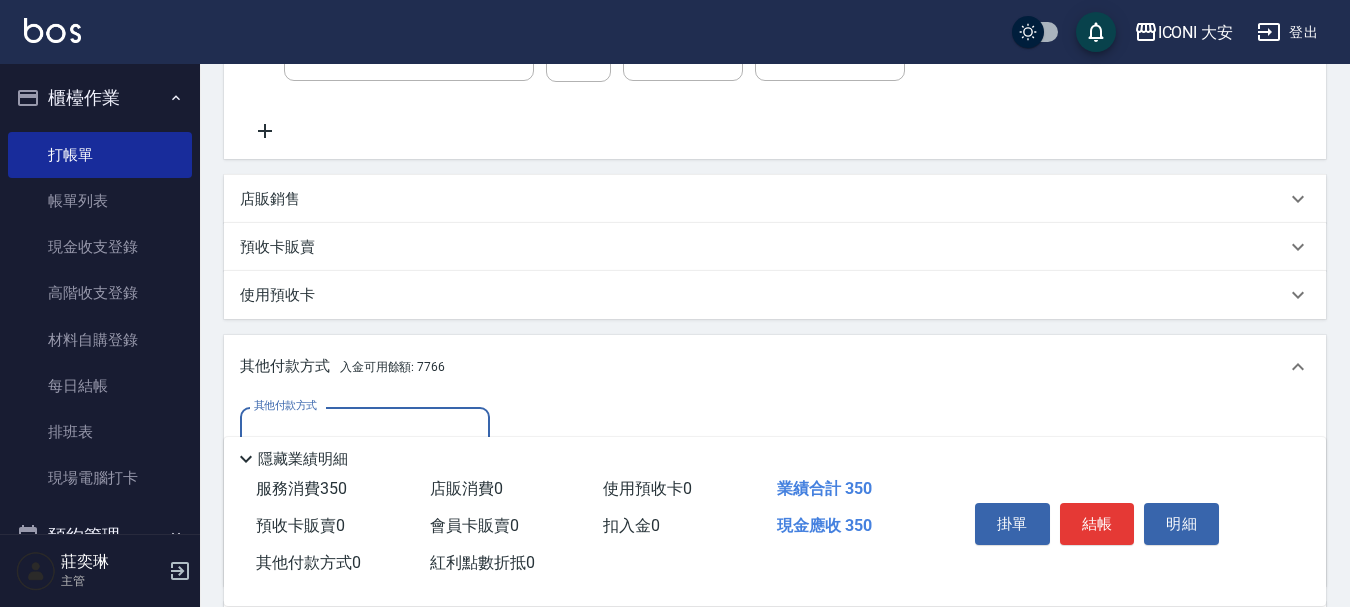 scroll, scrollTop: 1, scrollLeft: 0, axis: vertical 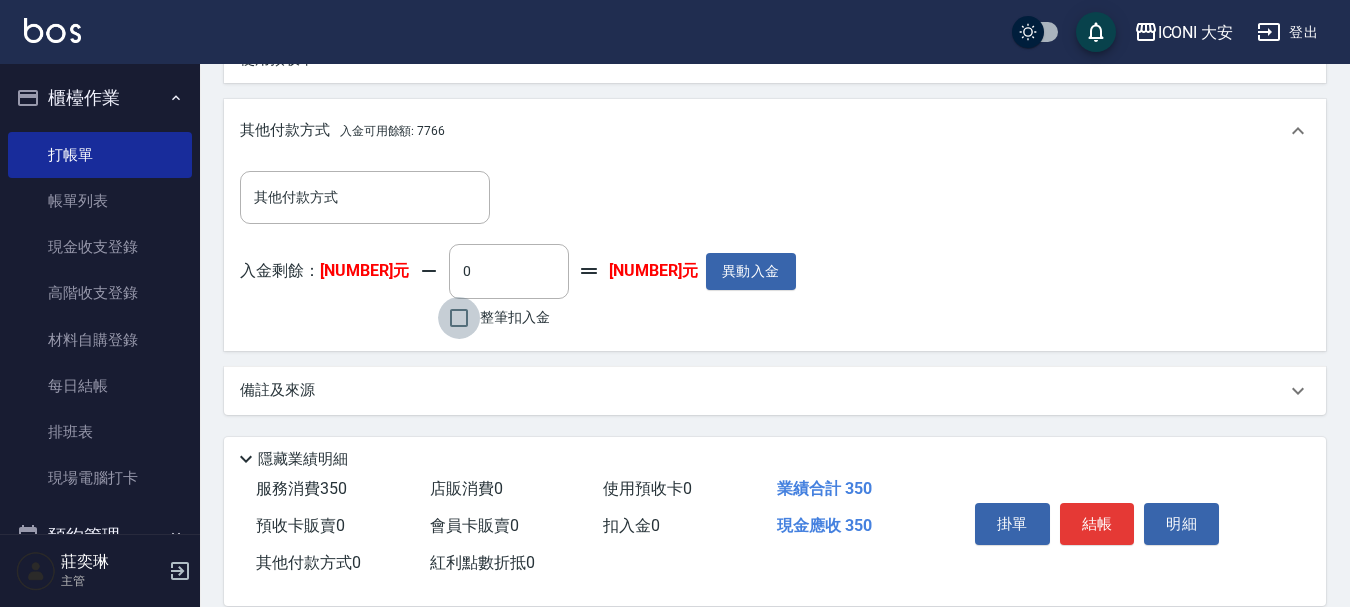 click on "整筆扣入金" at bounding box center (459, 318) 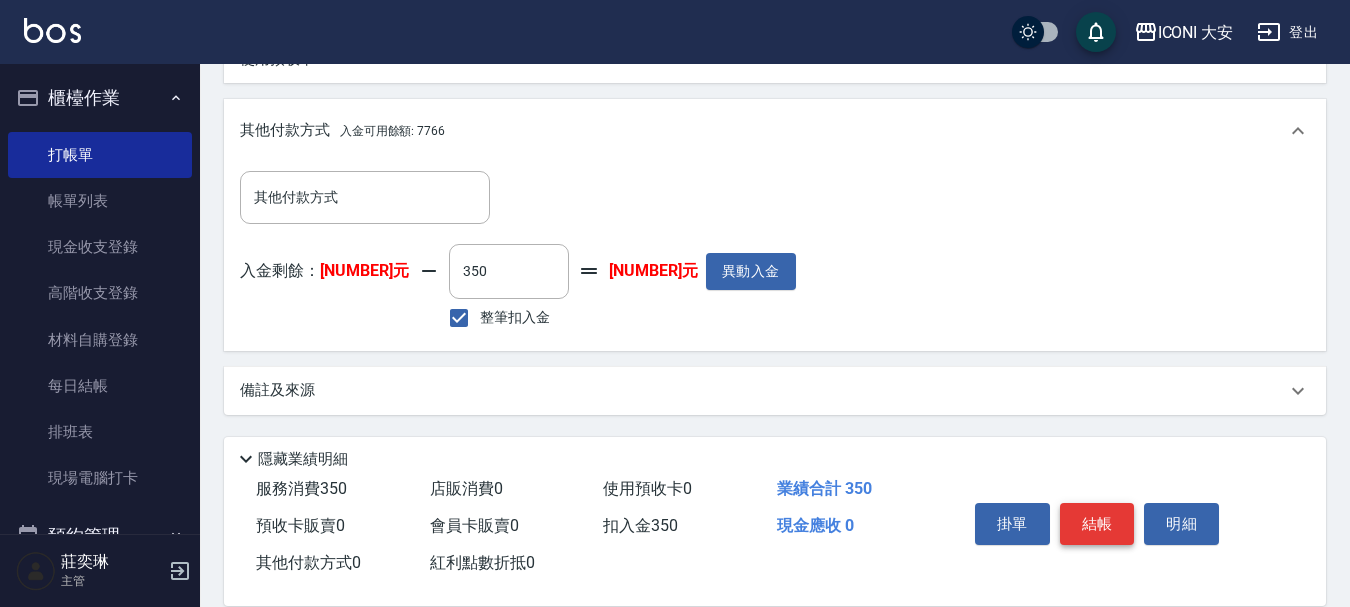 click on "結帳" at bounding box center [1097, 524] 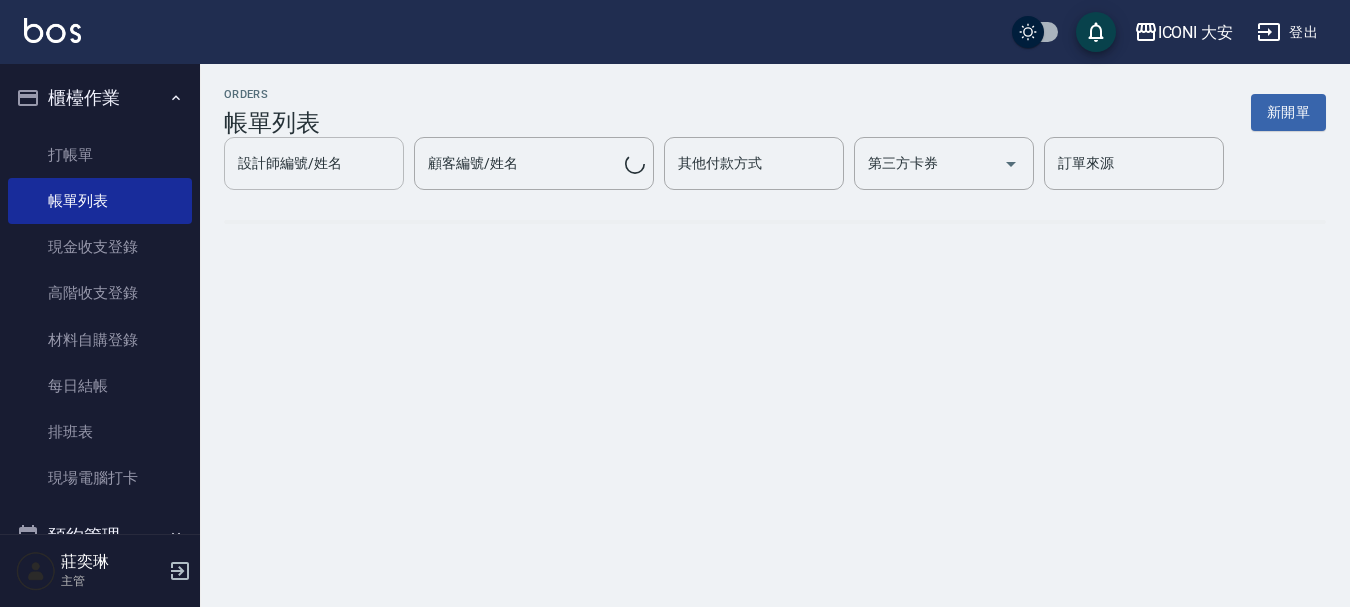 scroll, scrollTop: 0, scrollLeft: 0, axis: both 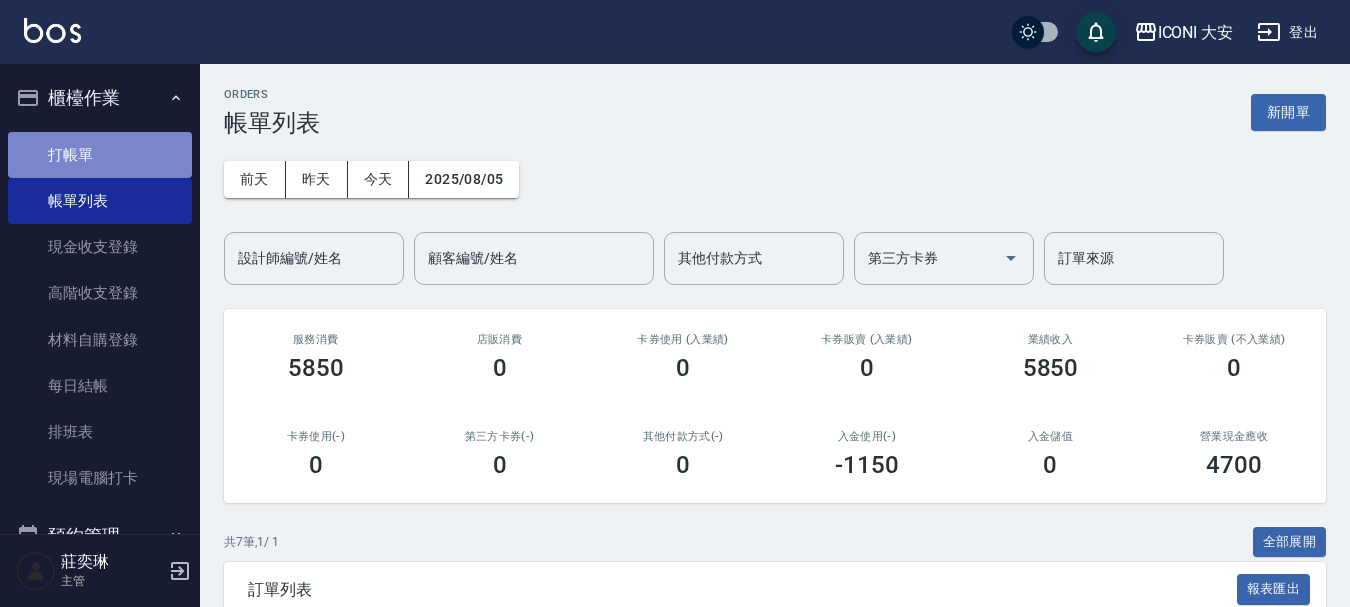 click on "打帳單" at bounding box center (100, 155) 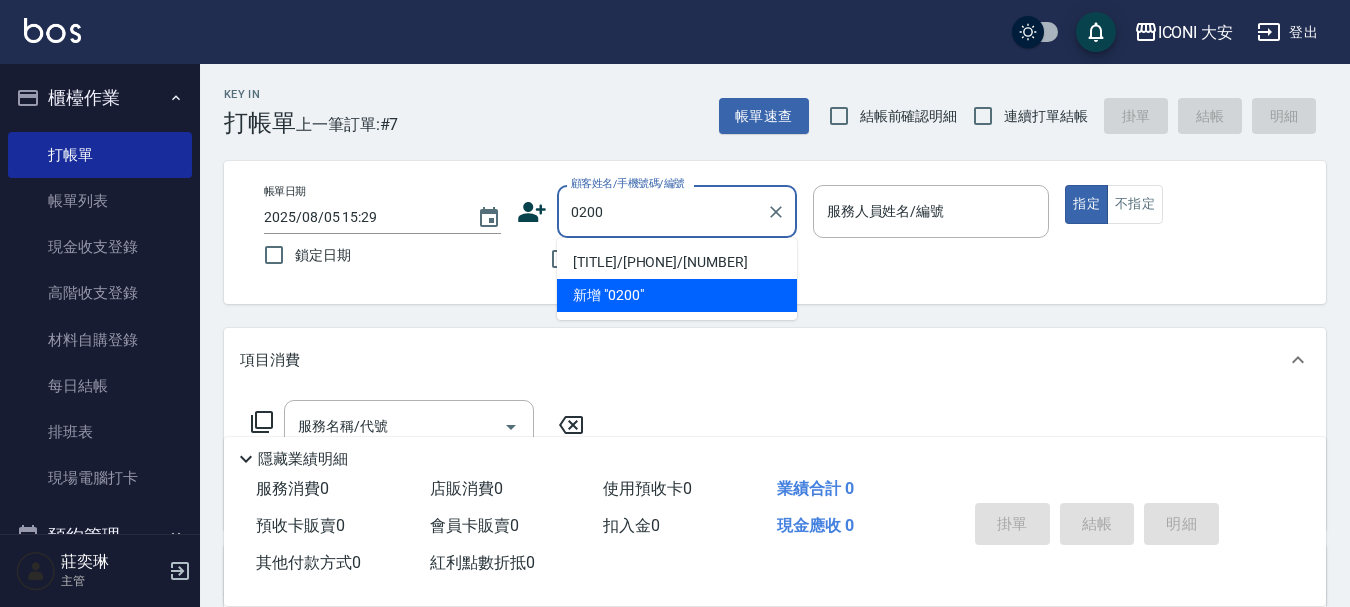 click on "[TITLE]/[PHONE]/[NUMBER]" at bounding box center [677, 262] 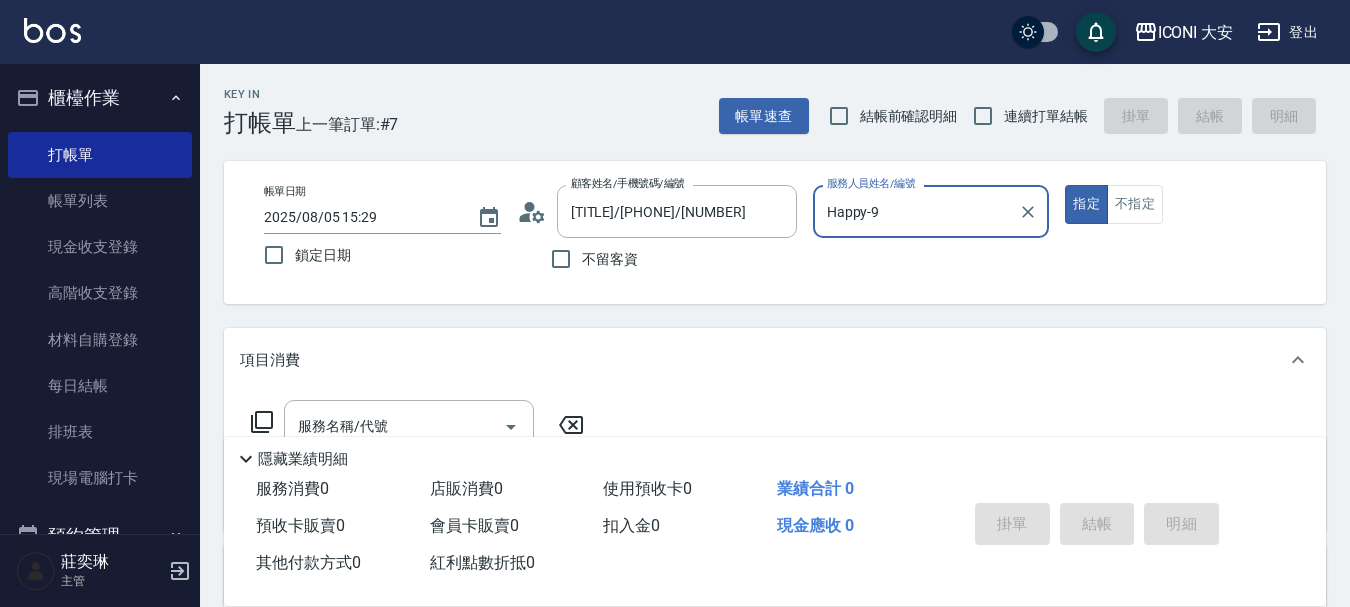 type on "Happy-9" 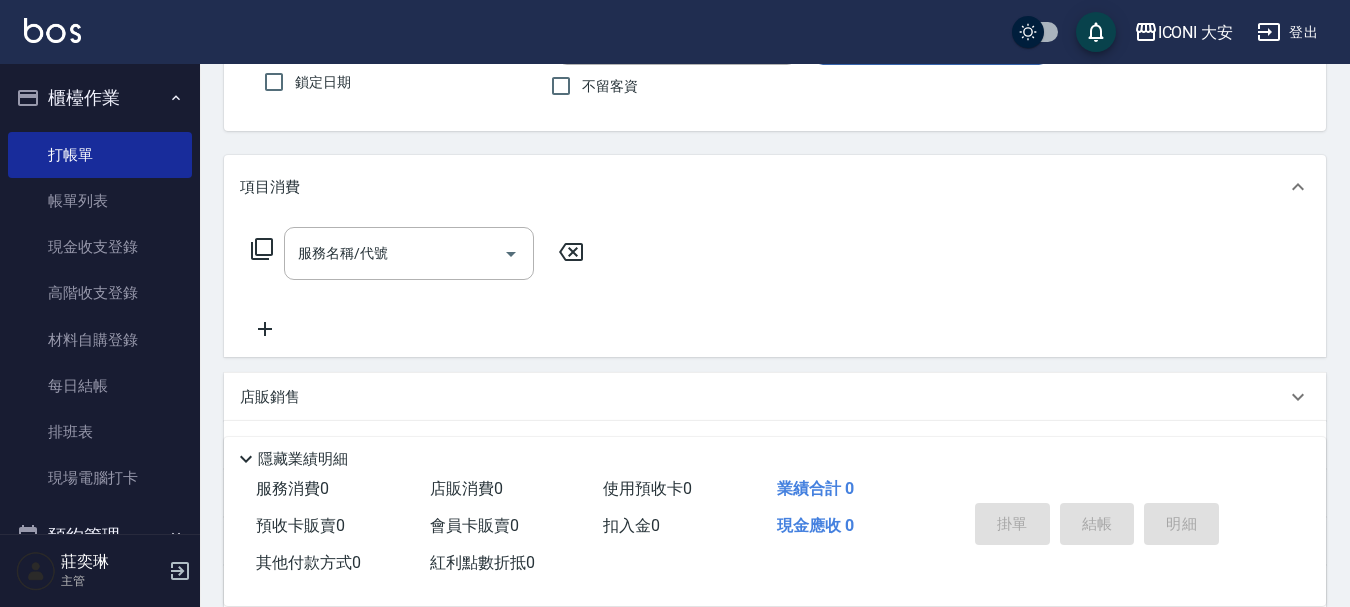 scroll, scrollTop: 171, scrollLeft: 0, axis: vertical 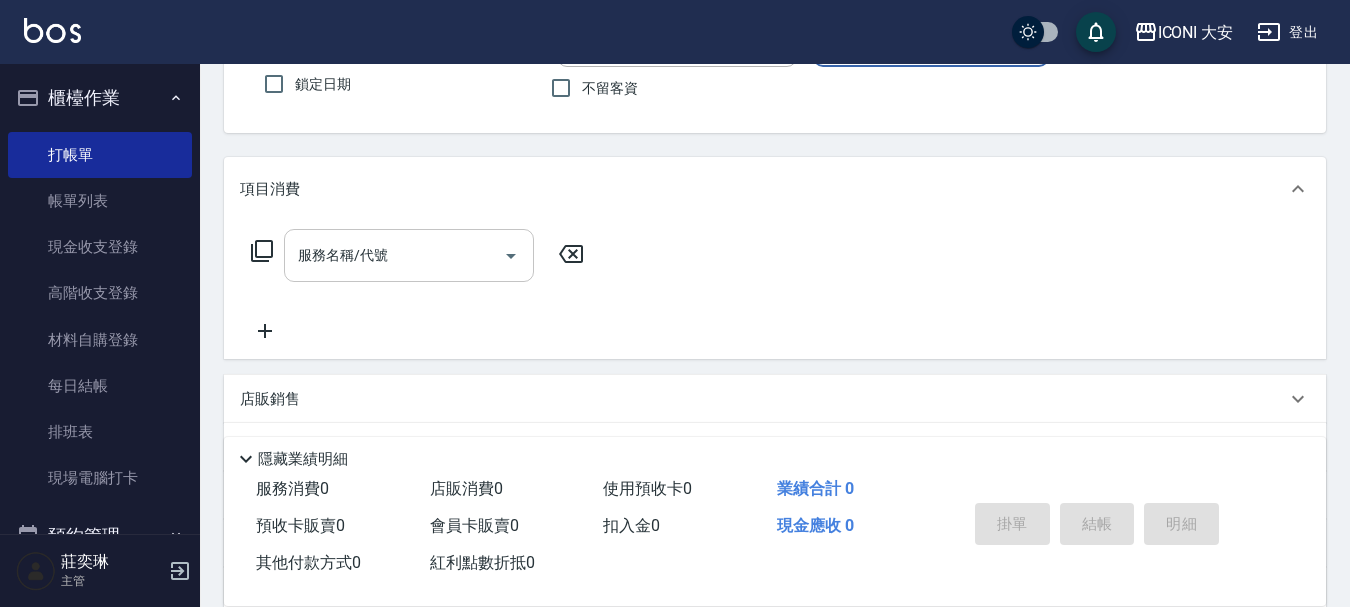 click on "服務名稱/代號" at bounding box center [394, 255] 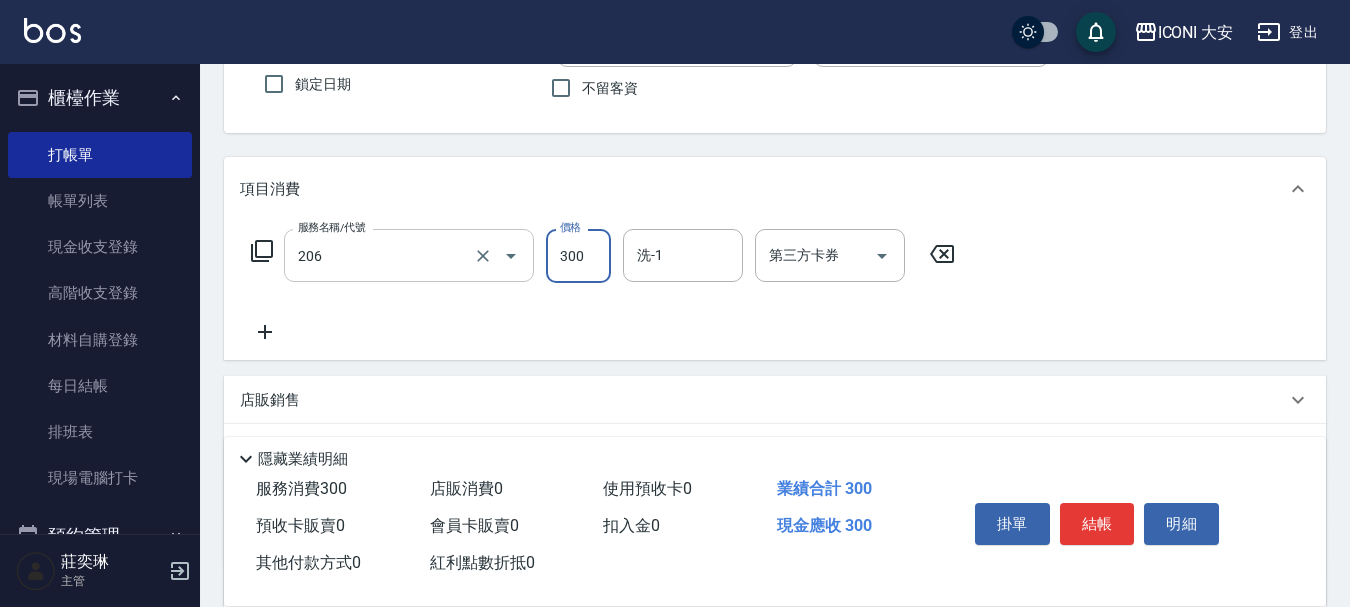 type on "洗髮(206)" 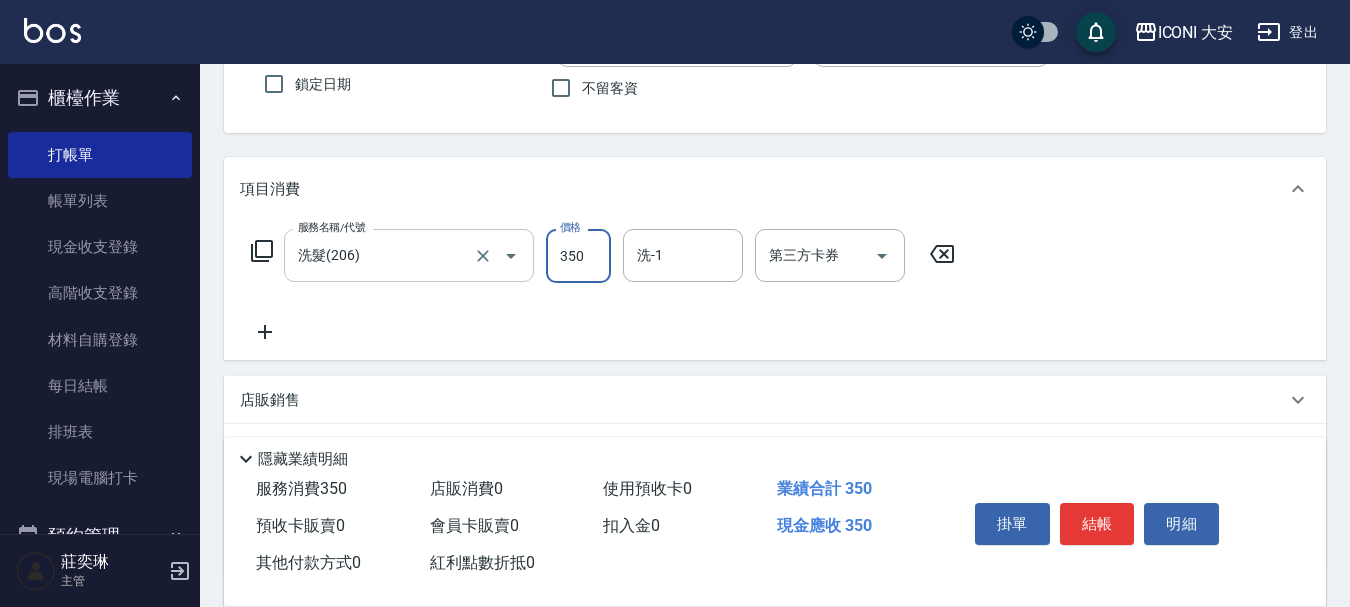 type on "350" 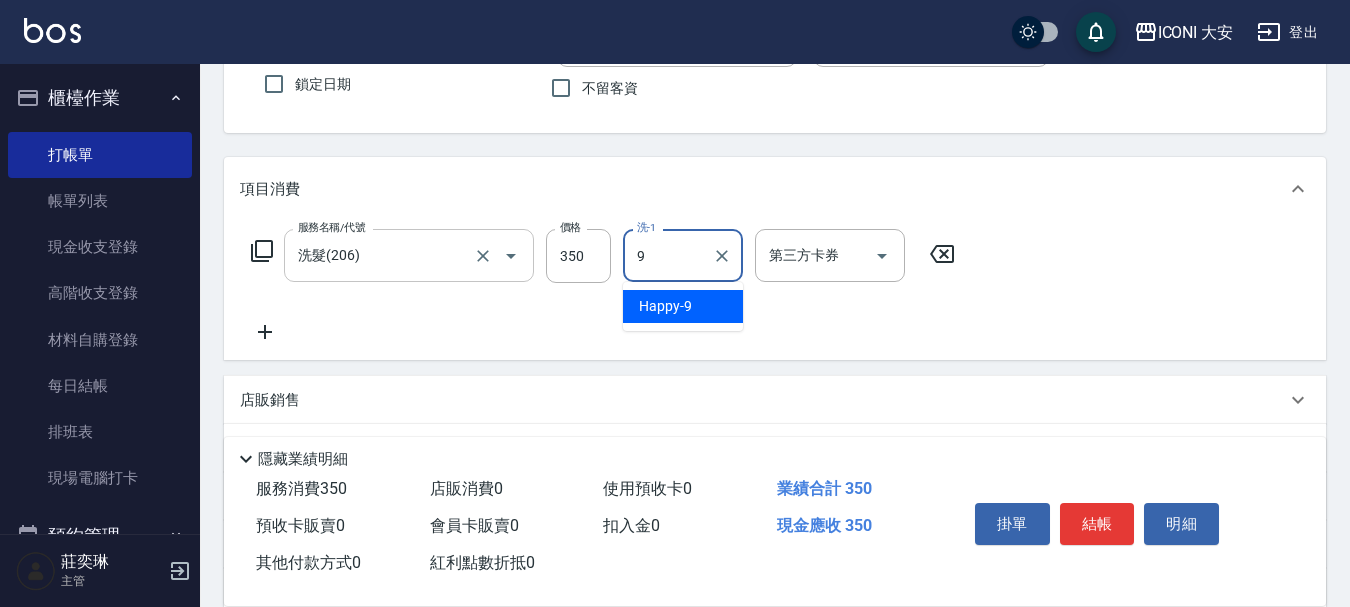 type on "Happy-9" 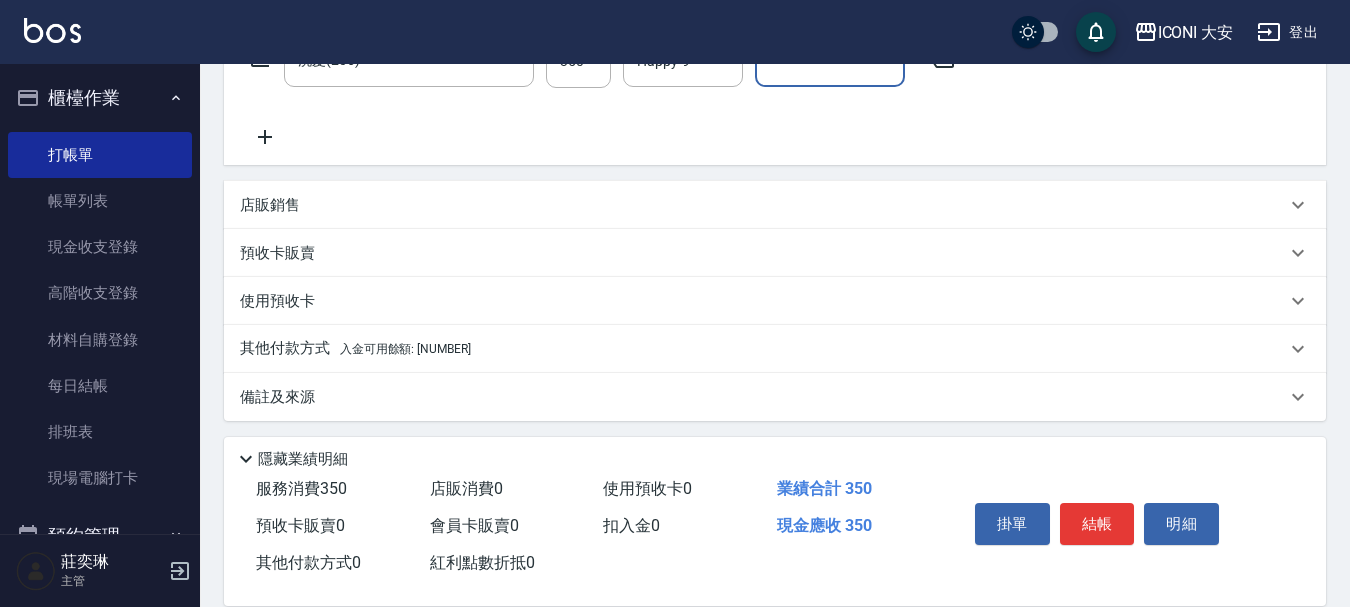 scroll, scrollTop: 372, scrollLeft: 0, axis: vertical 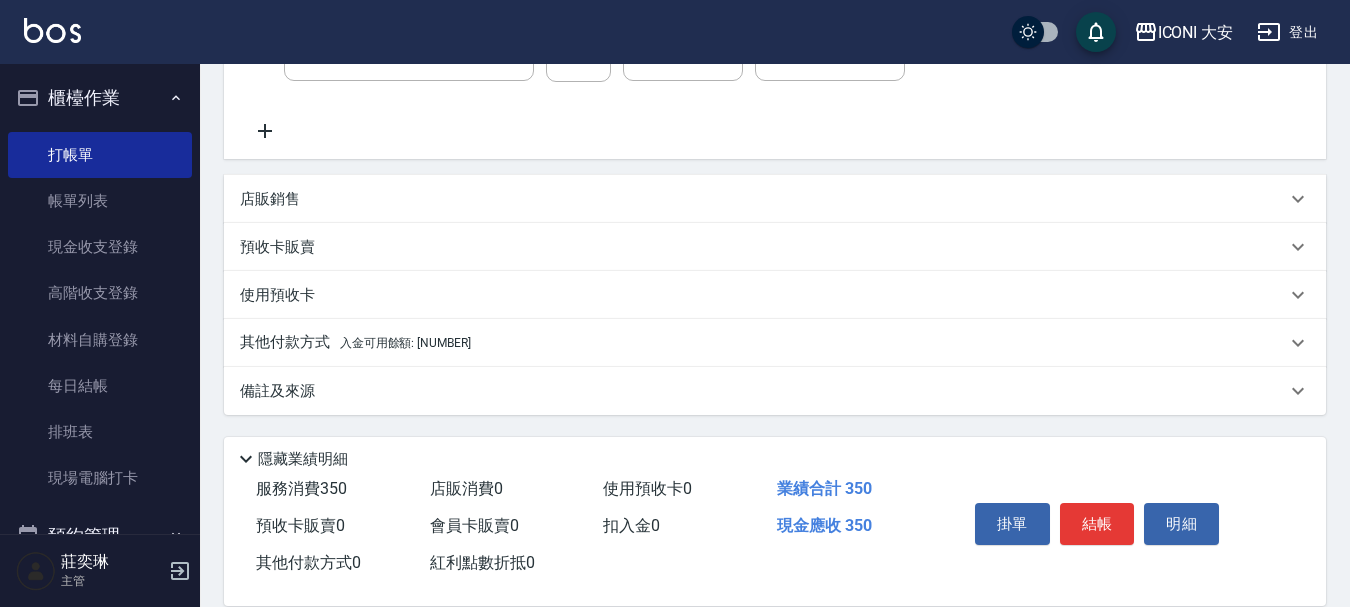 click on "其他付款方式 入金可用餘額: 1657" at bounding box center [775, 343] 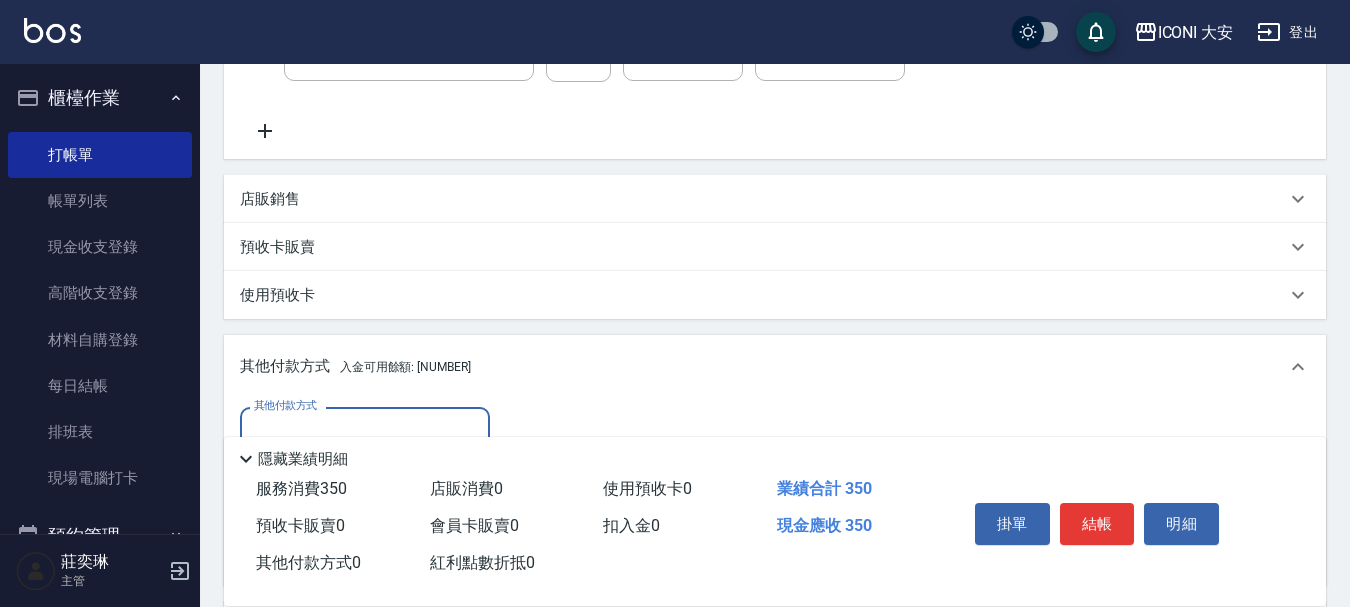 scroll, scrollTop: 0, scrollLeft: 0, axis: both 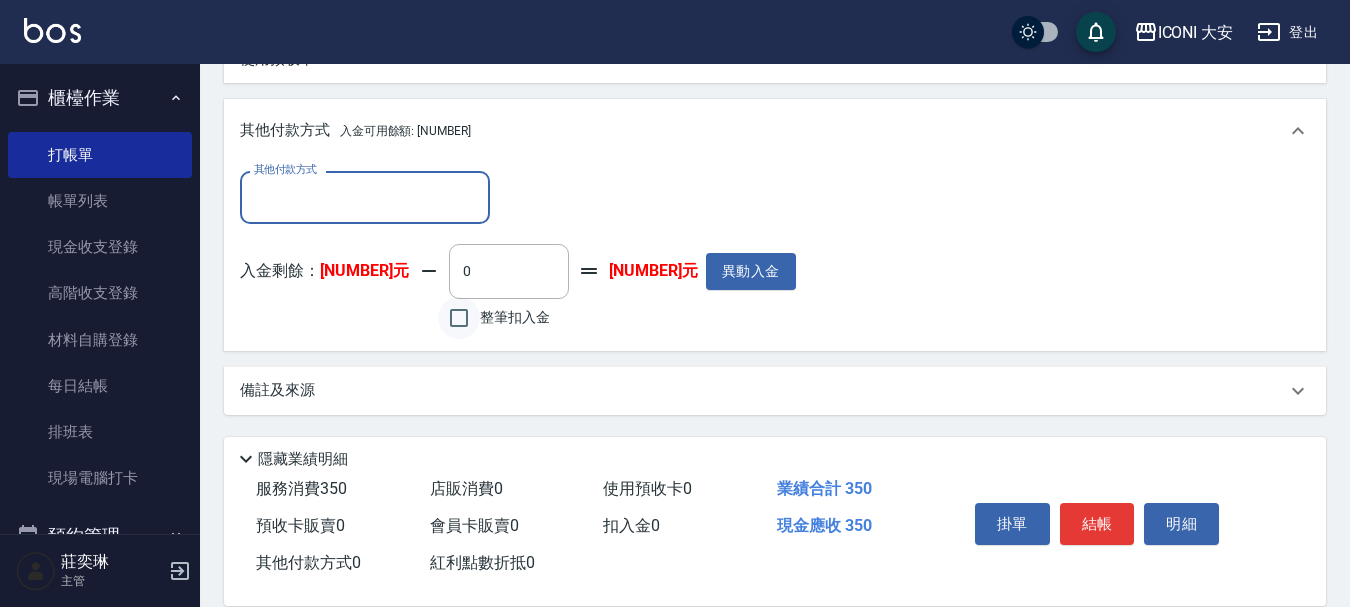 click on "整筆扣入金" at bounding box center (459, 318) 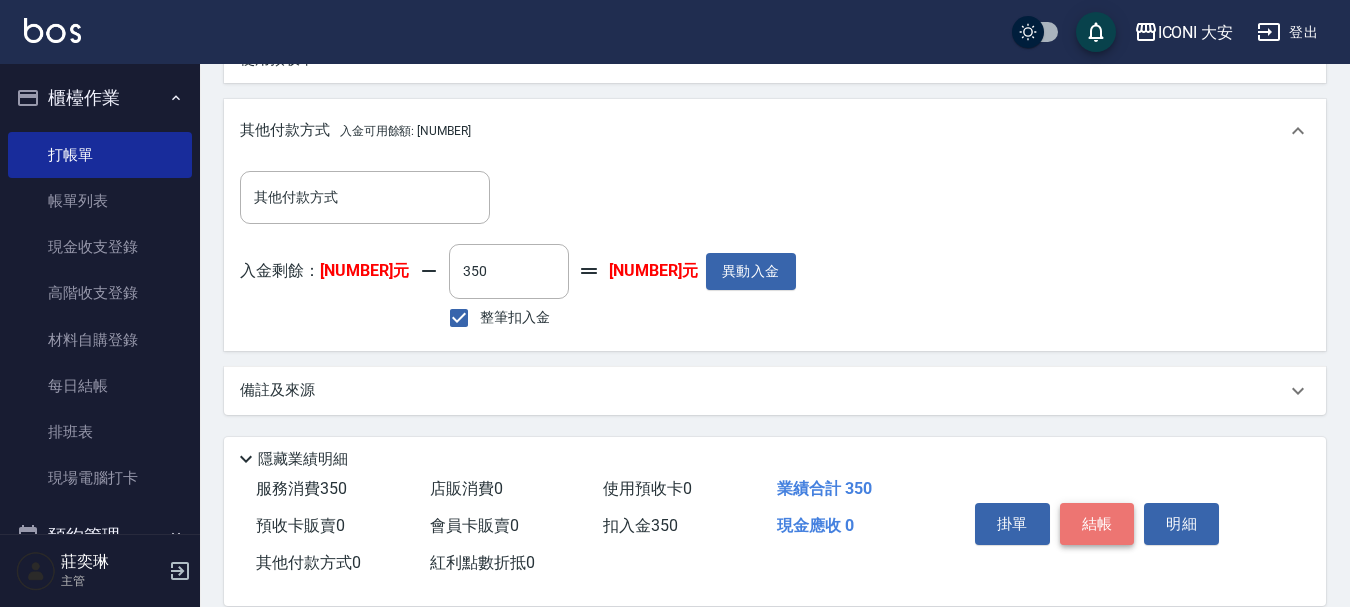 click on "結帳" at bounding box center [1097, 524] 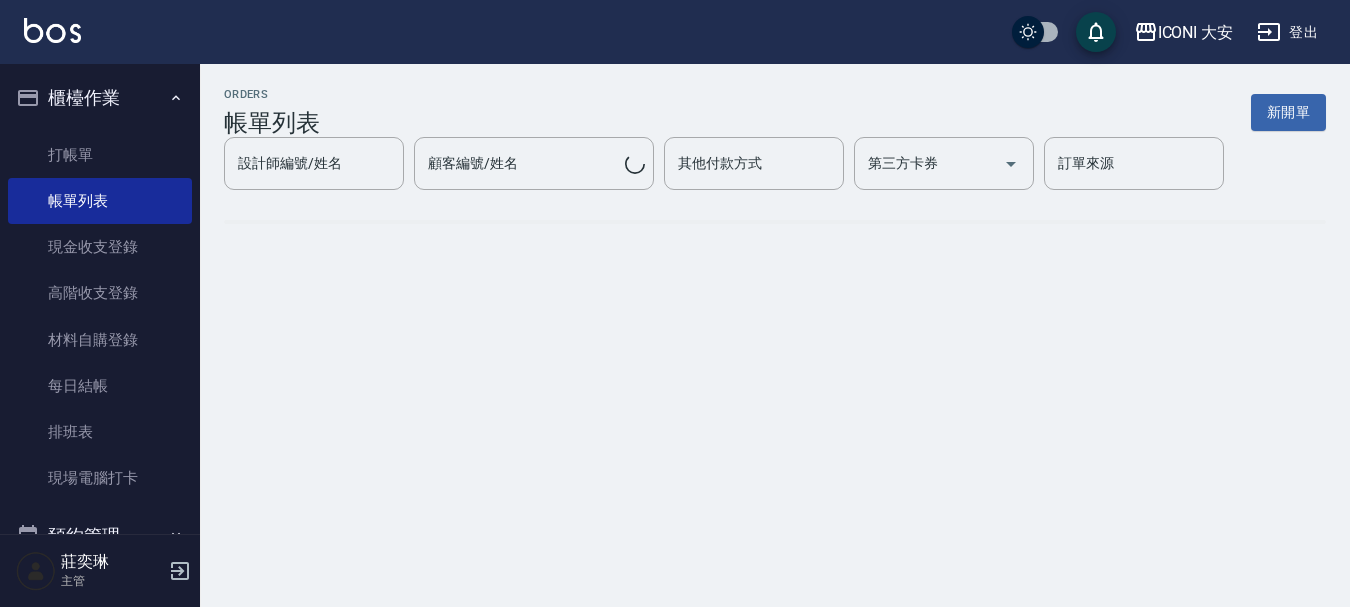 scroll, scrollTop: 0, scrollLeft: 0, axis: both 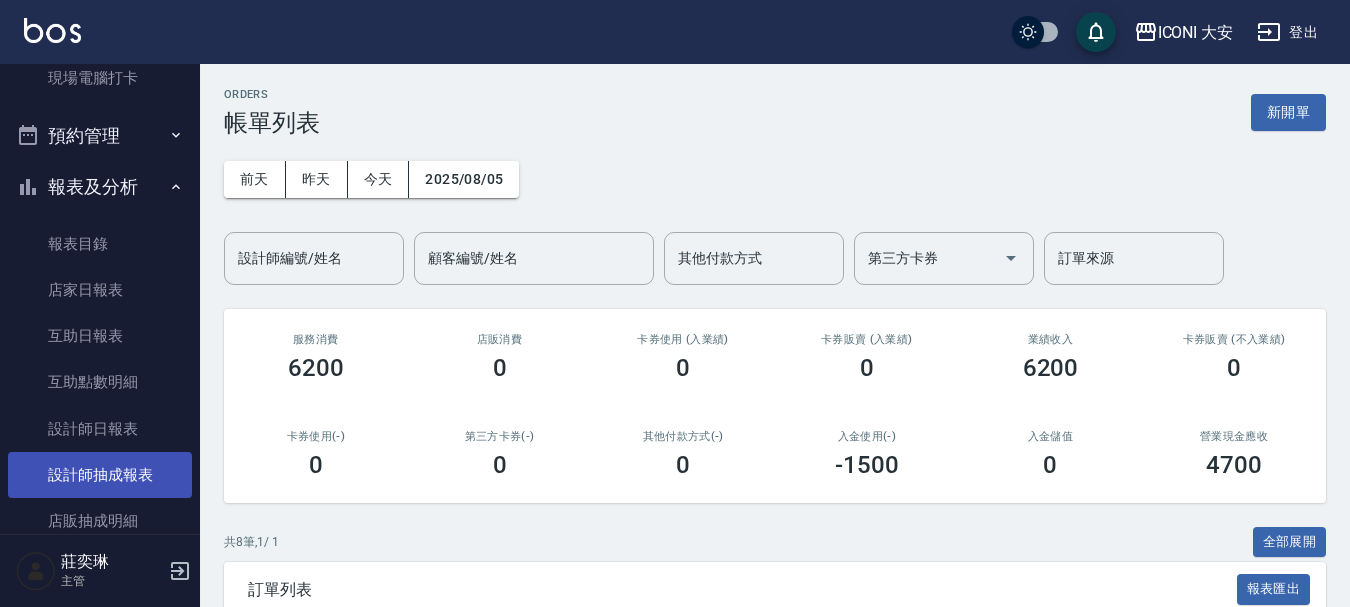 click on "設計師抽成報表" at bounding box center [100, 475] 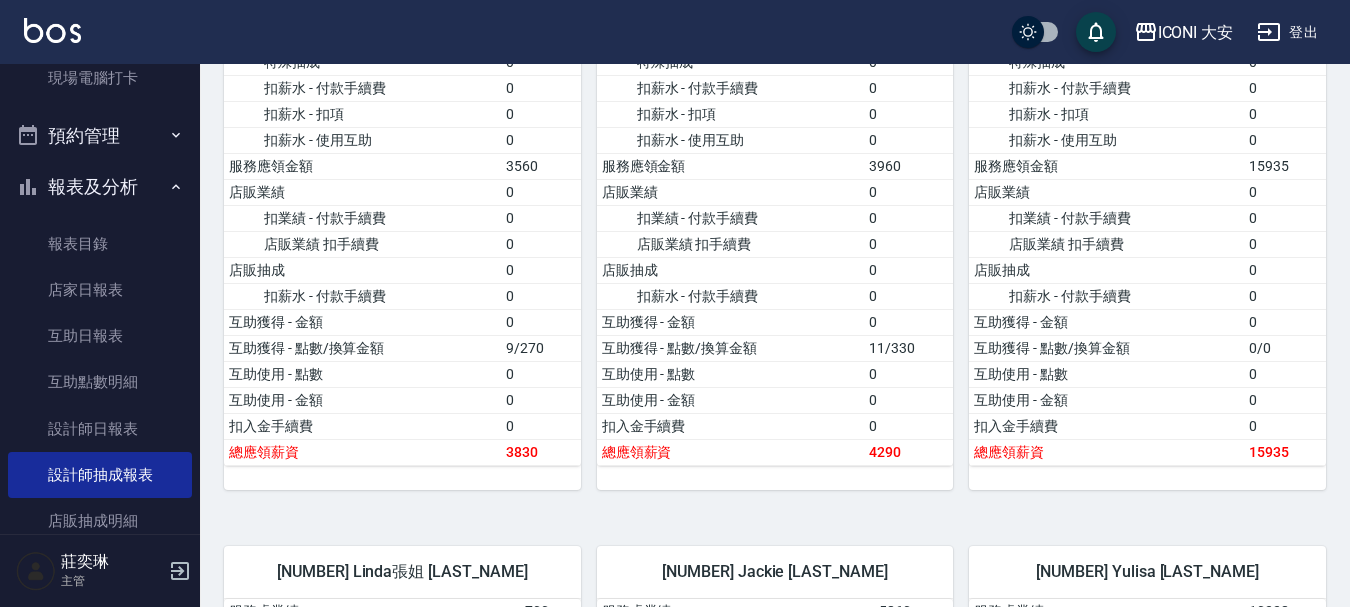 scroll, scrollTop: 400, scrollLeft: 0, axis: vertical 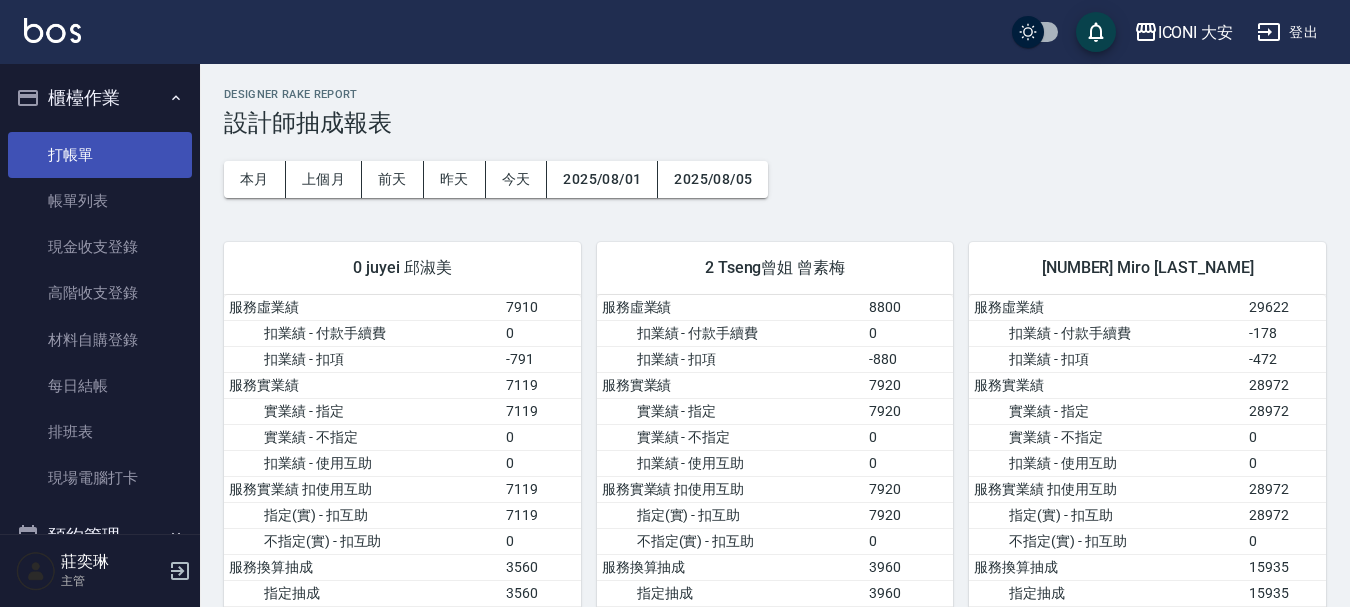click on "打帳單" at bounding box center (100, 155) 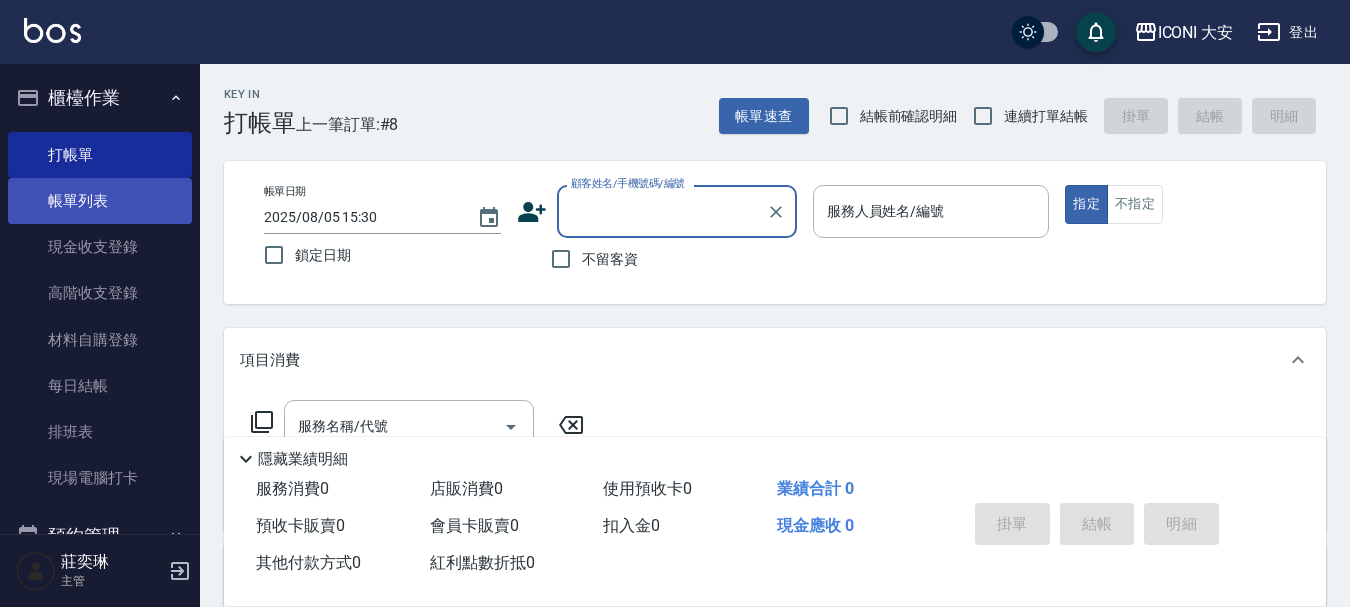 click on "帳單列表" at bounding box center (100, 201) 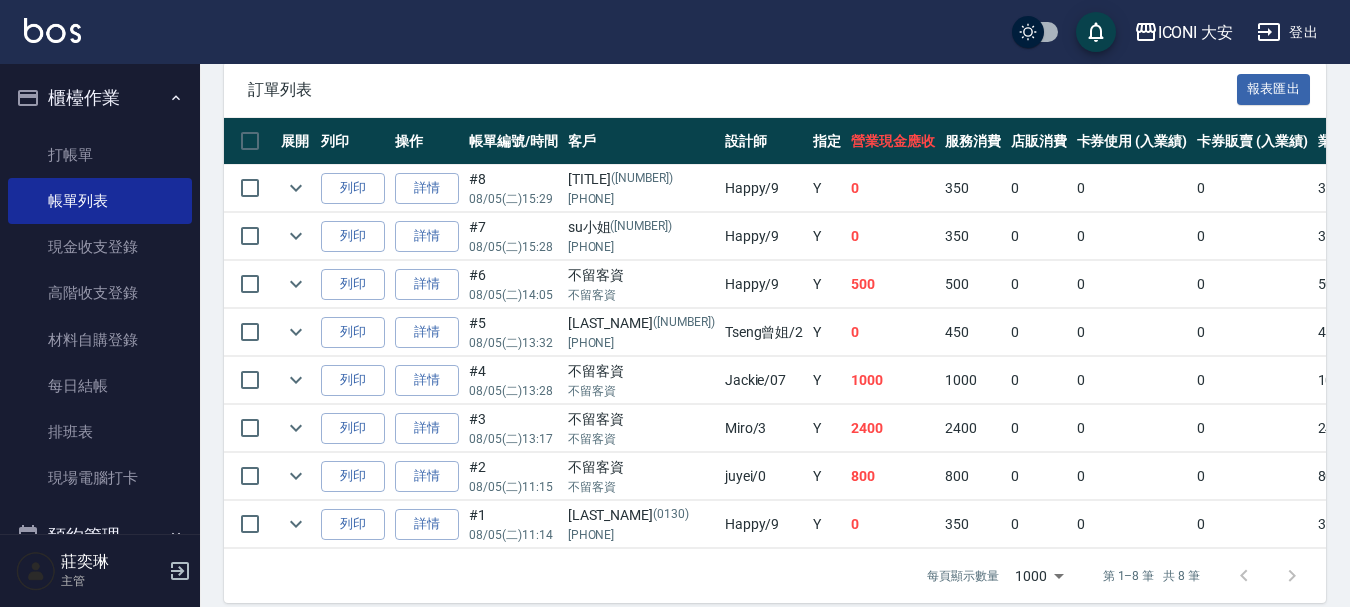 scroll, scrollTop: 400, scrollLeft: 0, axis: vertical 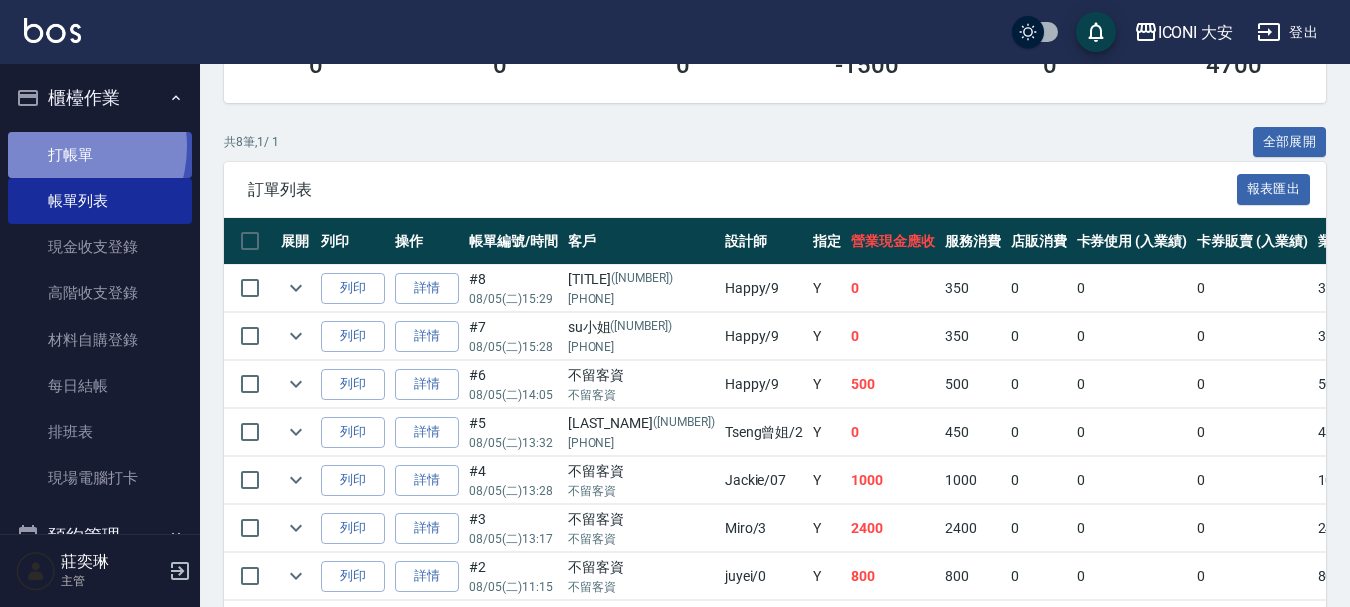 click on "打帳單" at bounding box center (100, 155) 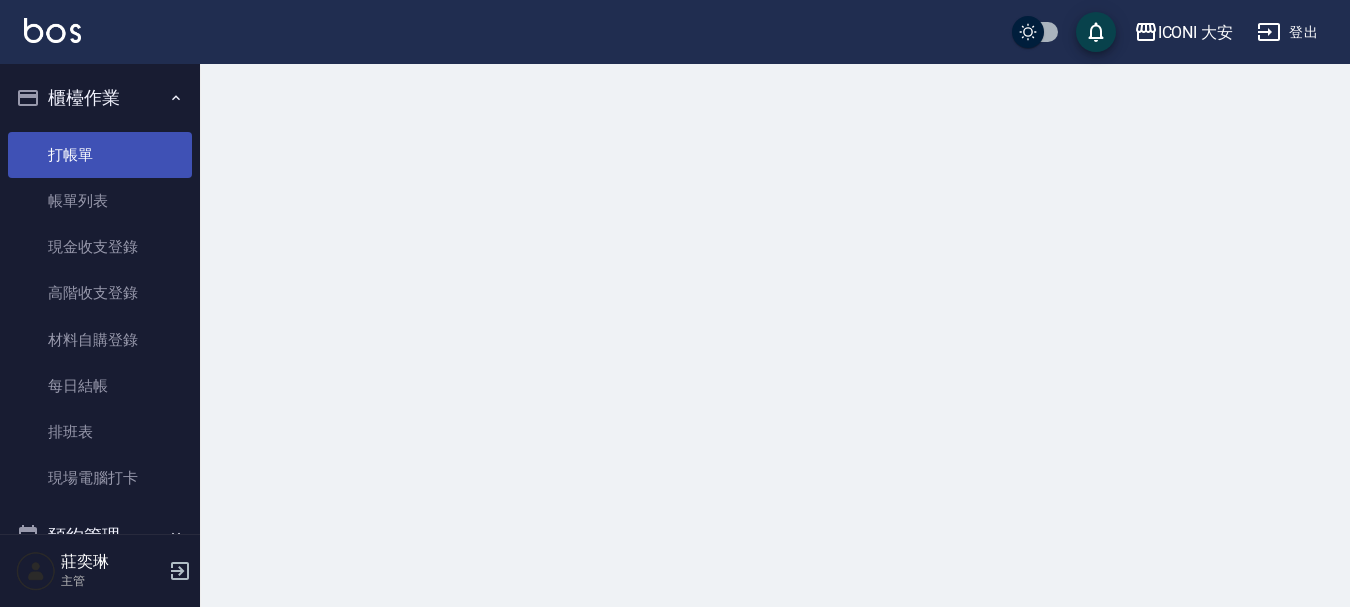 scroll, scrollTop: 0, scrollLeft: 0, axis: both 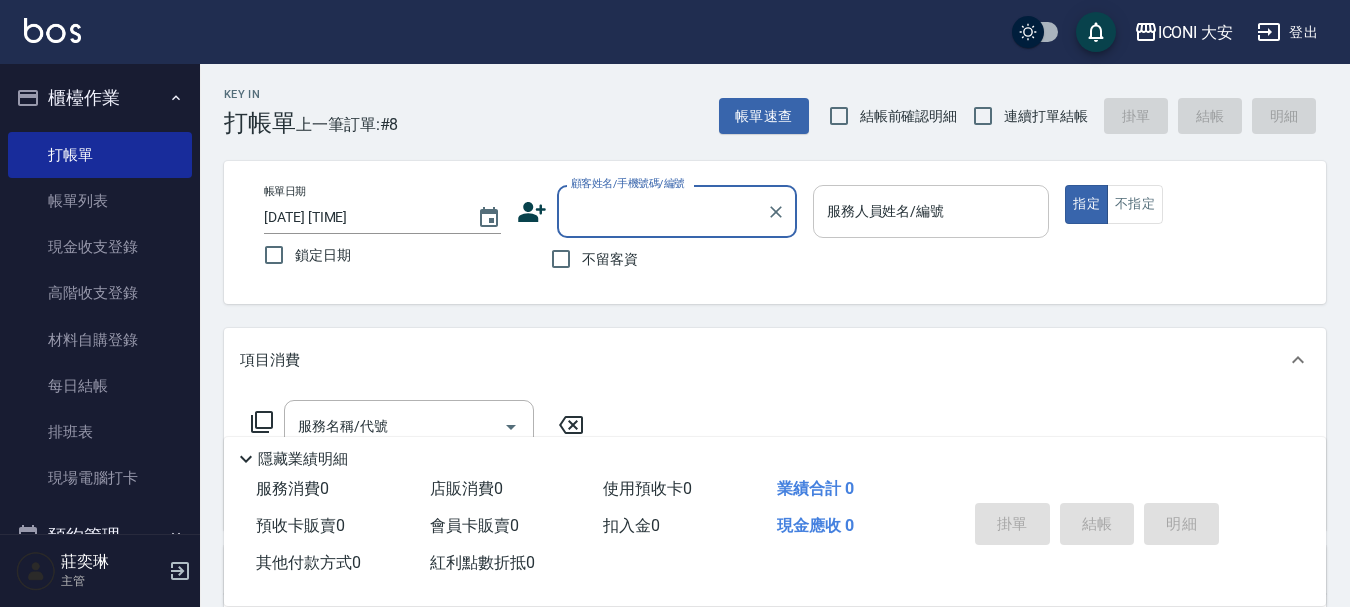 click on "服務人員姓名/編號" at bounding box center (931, 211) 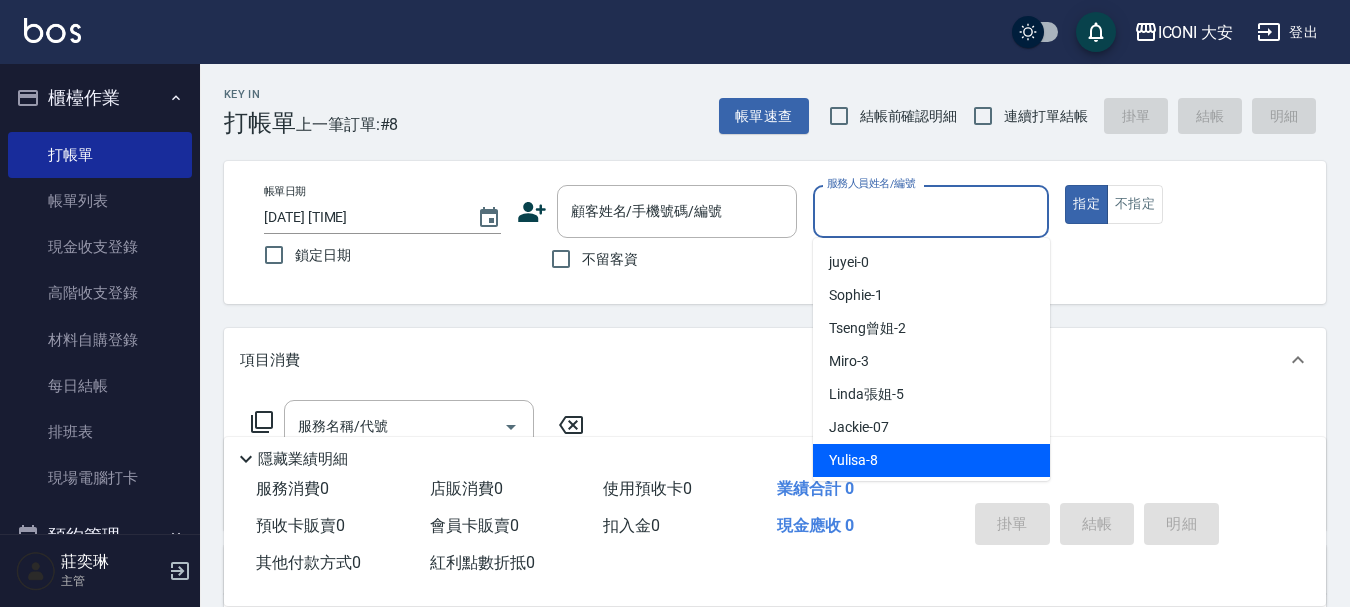 click on "Yulisa -8" at bounding box center [853, 460] 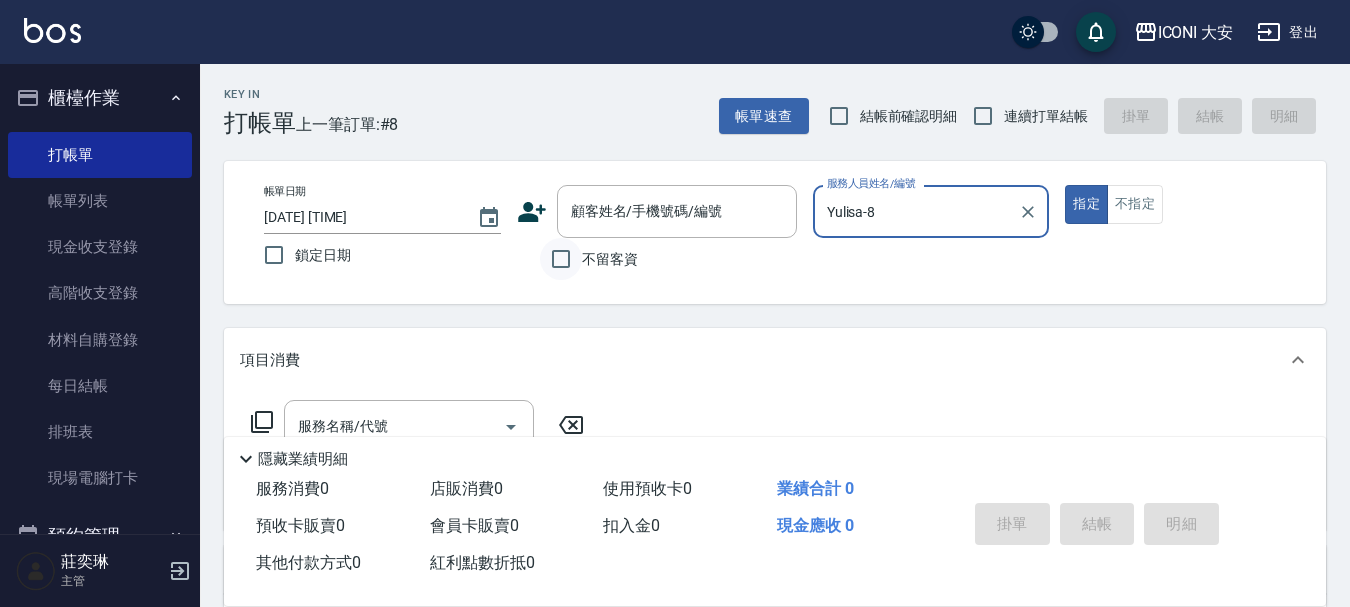click on "不留客資" at bounding box center (561, 259) 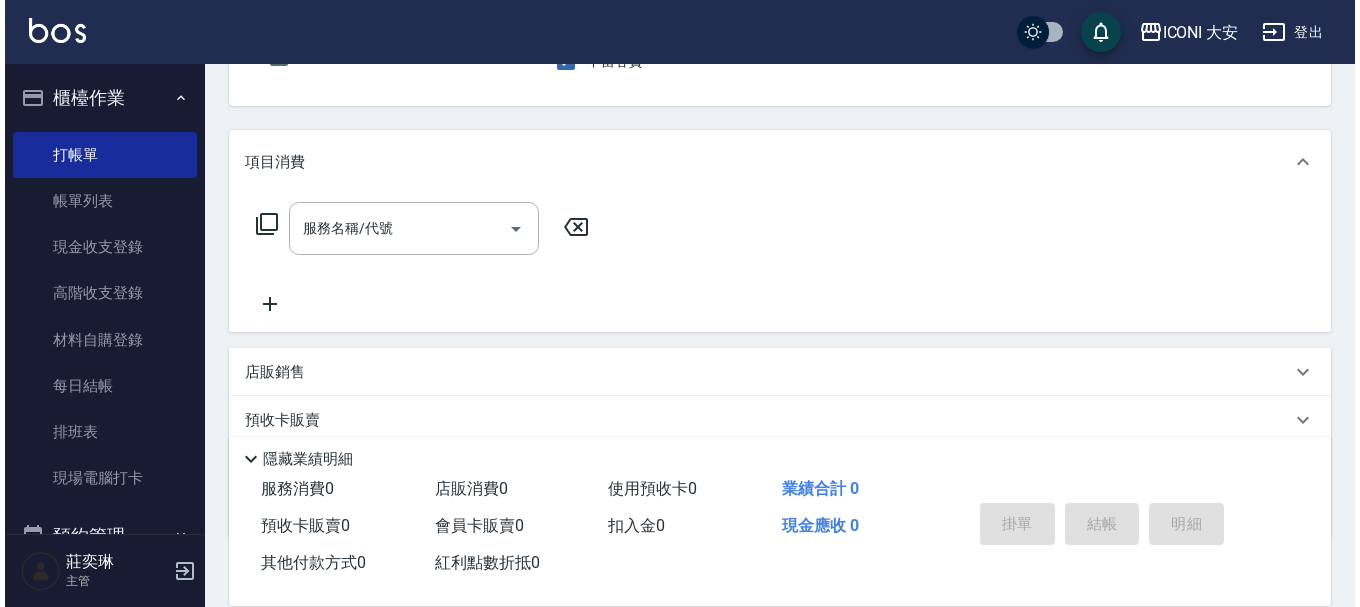 scroll, scrollTop: 200, scrollLeft: 0, axis: vertical 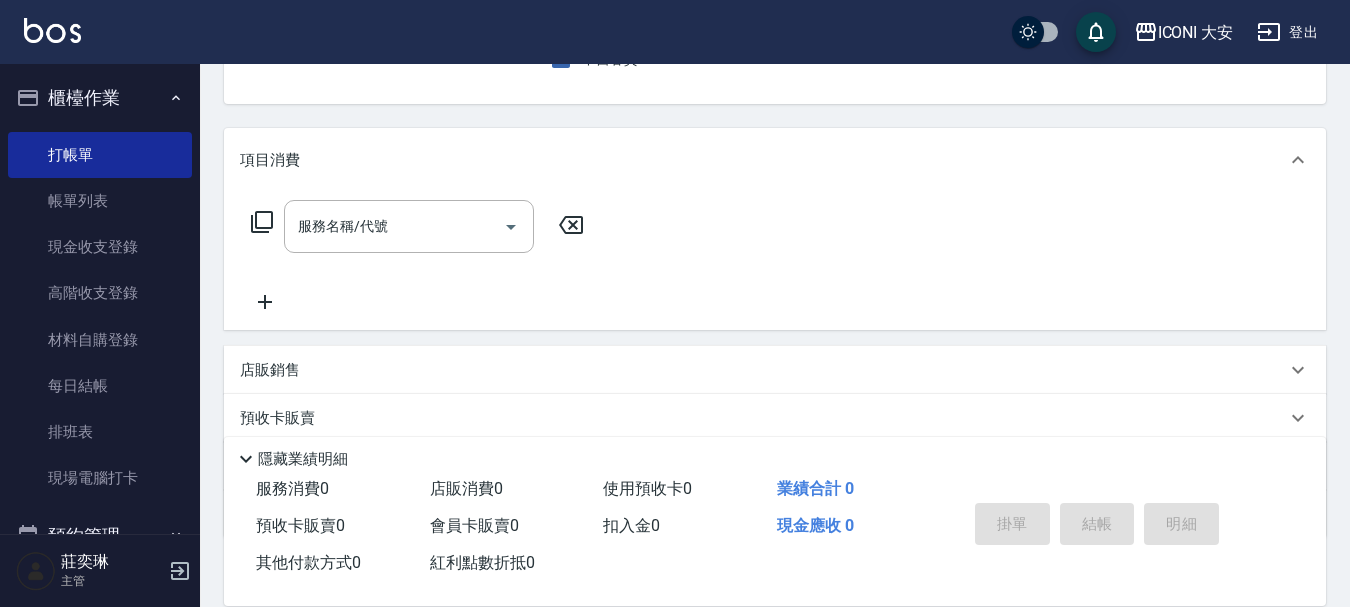 click 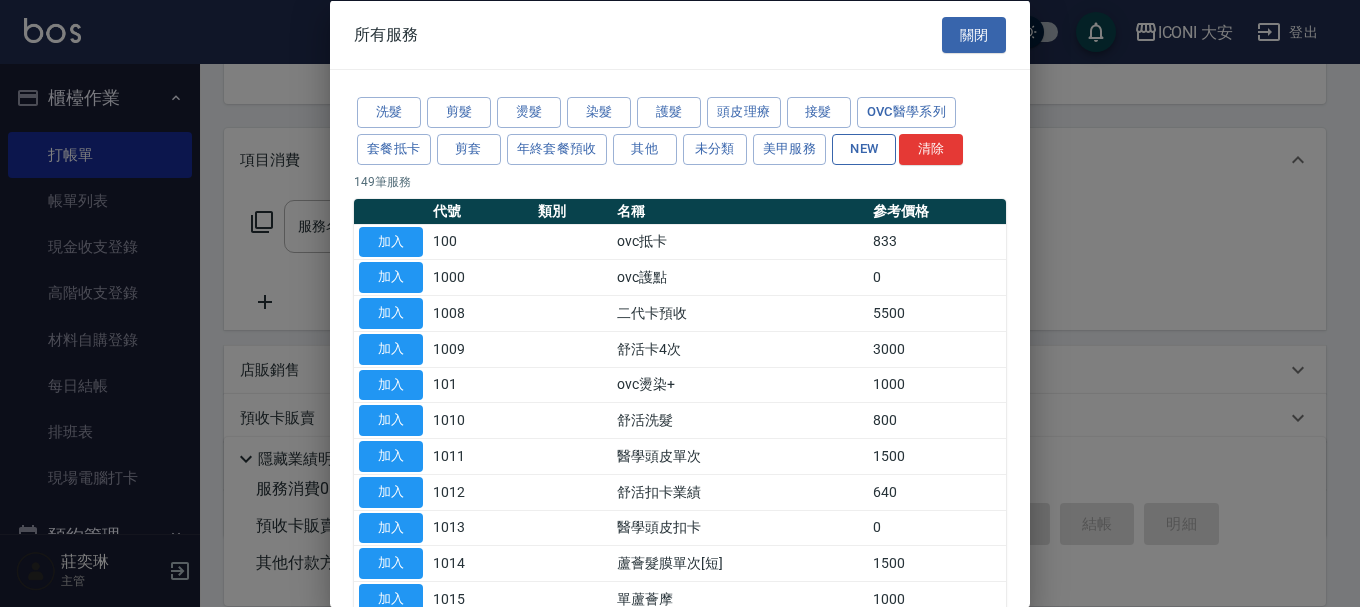 click on "NEW" at bounding box center (864, 148) 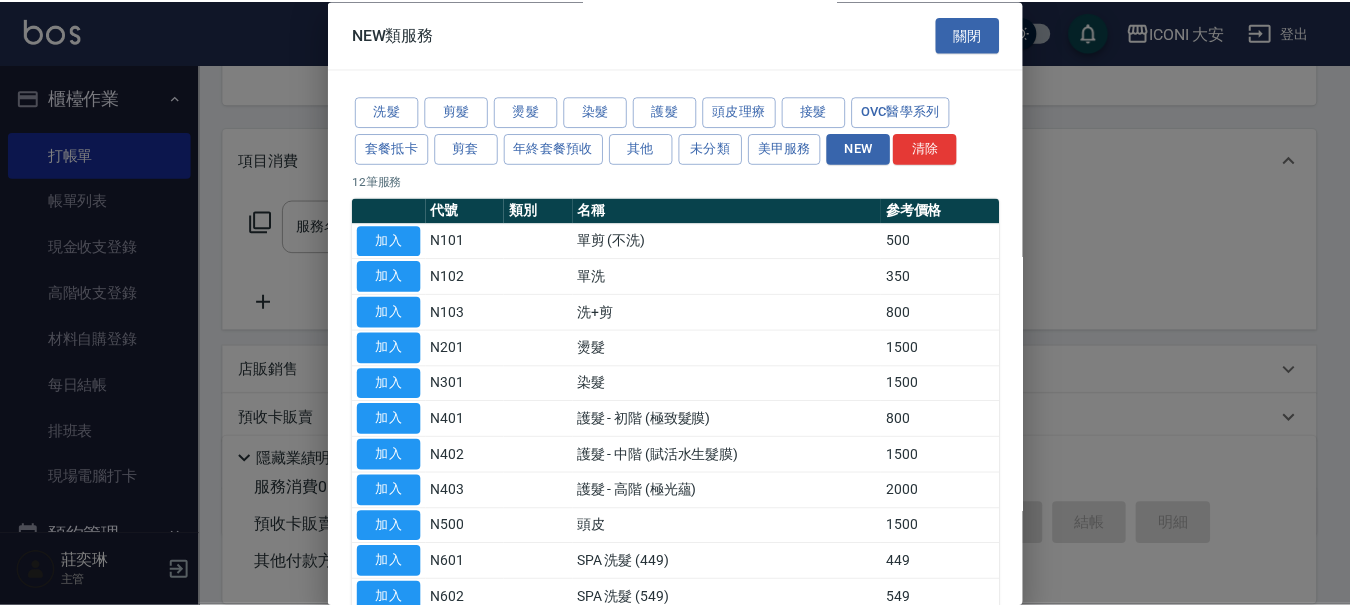 scroll, scrollTop: 100, scrollLeft: 0, axis: vertical 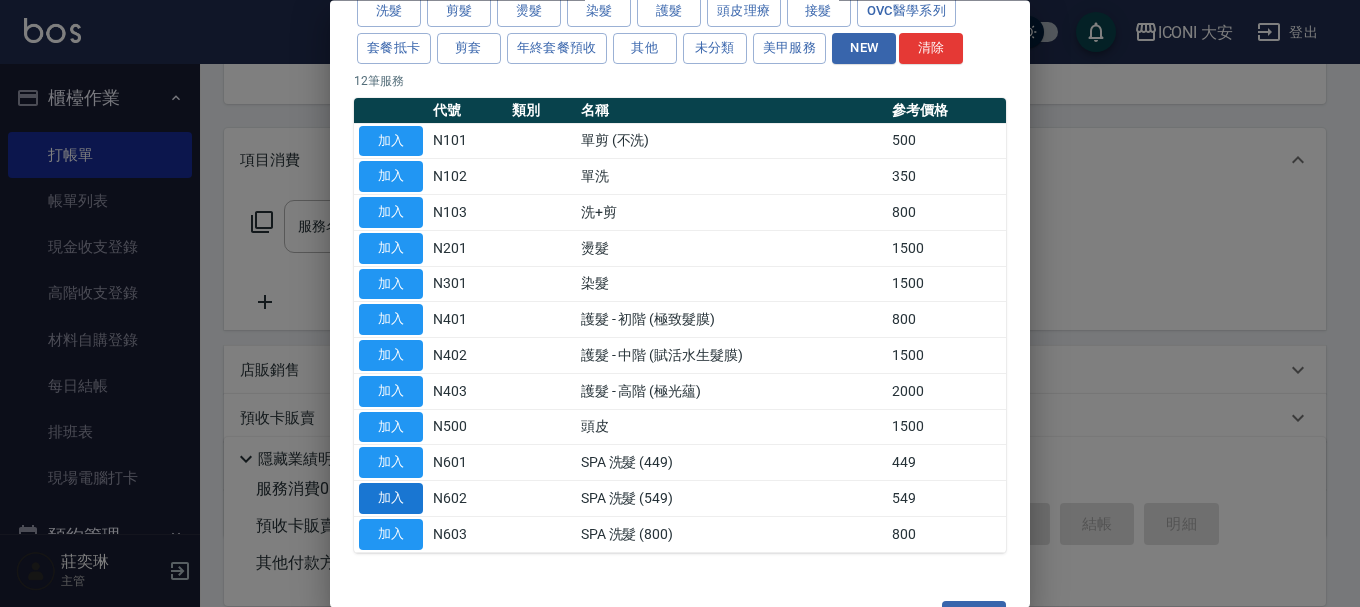 click on "加入" at bounding box center (391, 499) 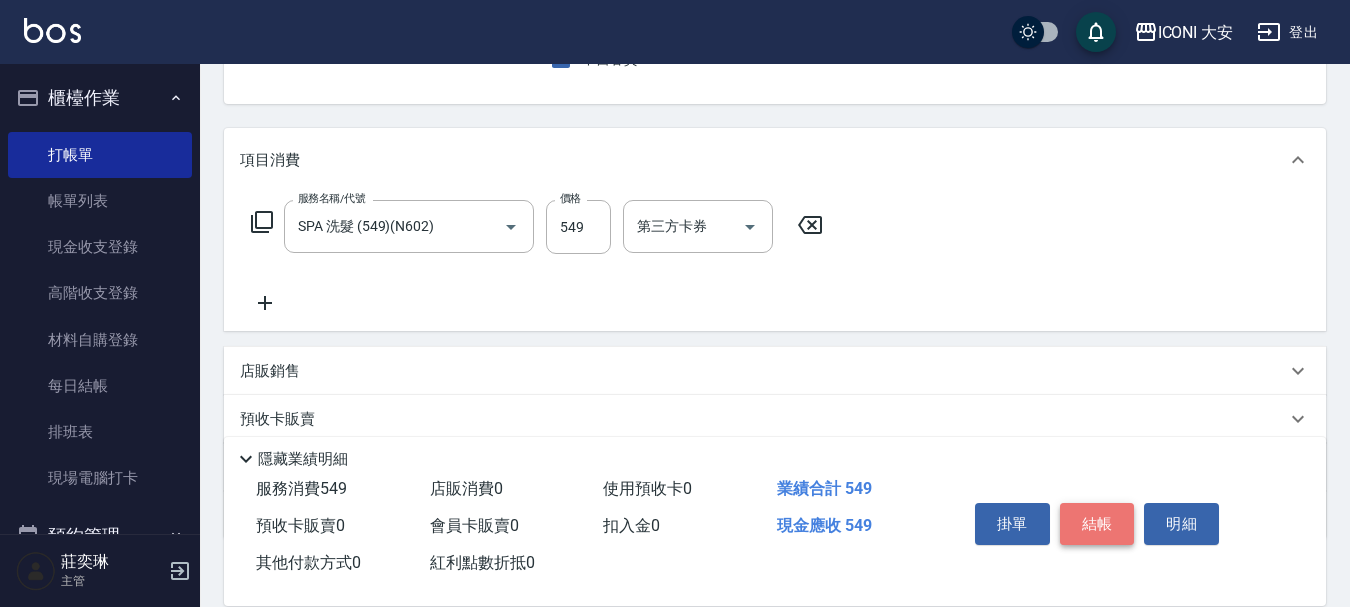 click on "結帳" at bounding box center [1097, 524] 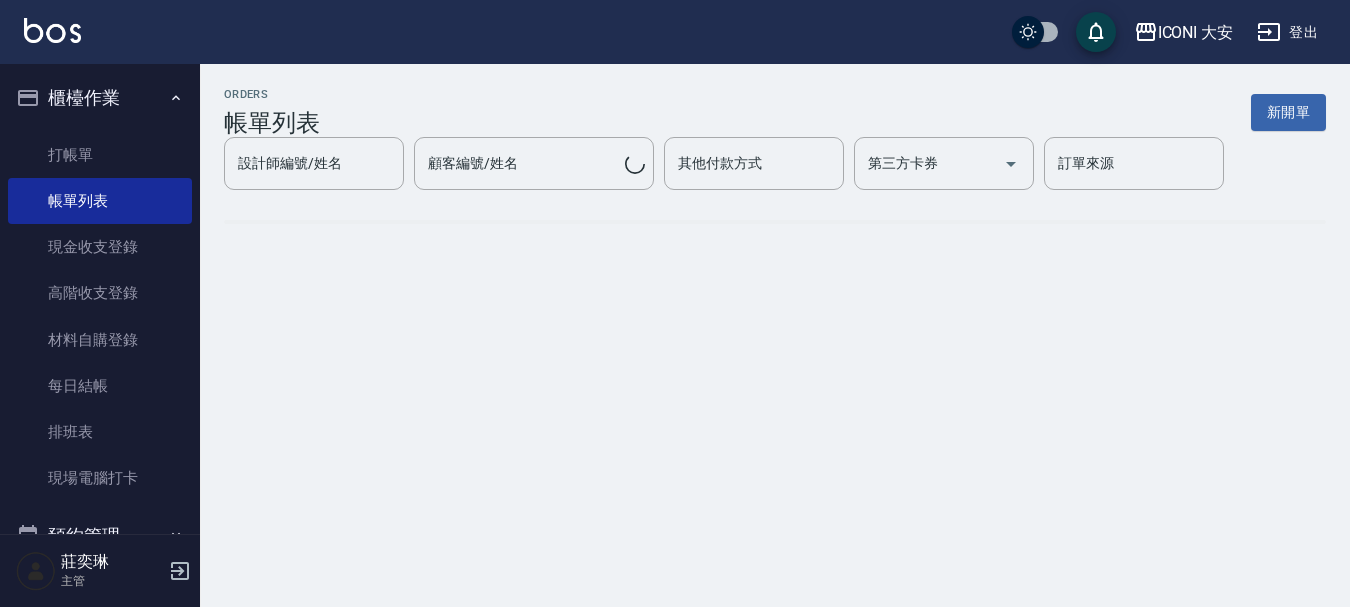 scroll, scrollTop: 0, scrollLeft: 0, axis: both 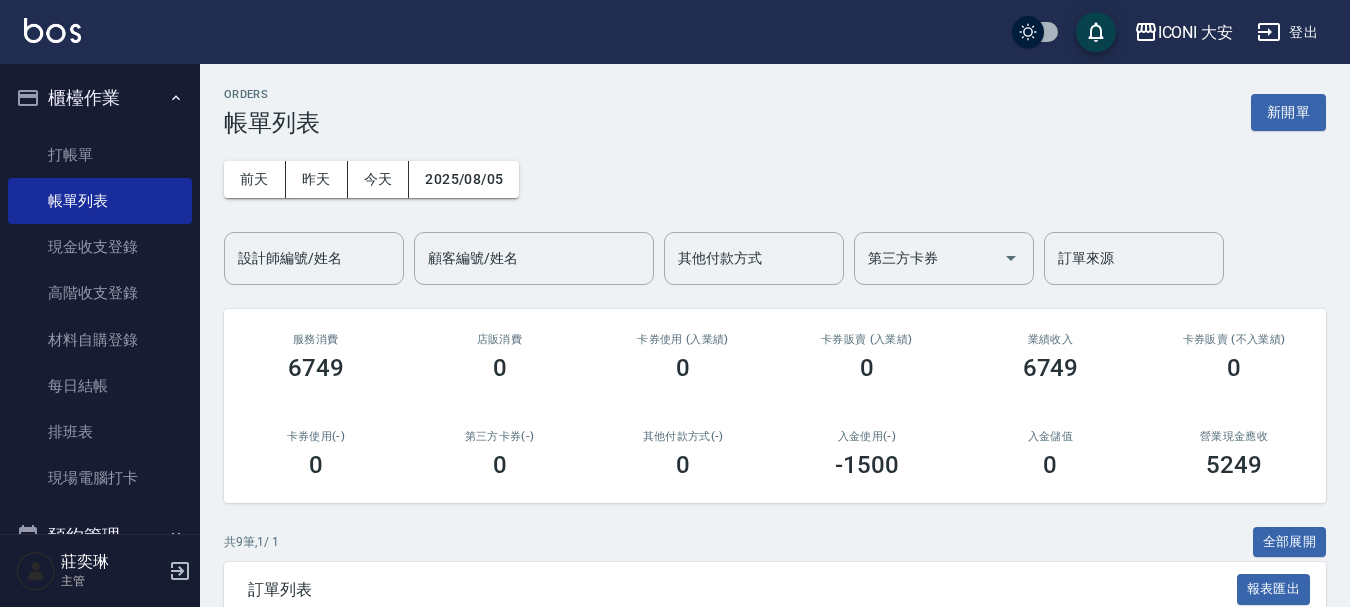 drag, startPoint x: 1269, startPoint y: 119, endPoint x: 1239, endPoint y: 122, distance: 30.149628 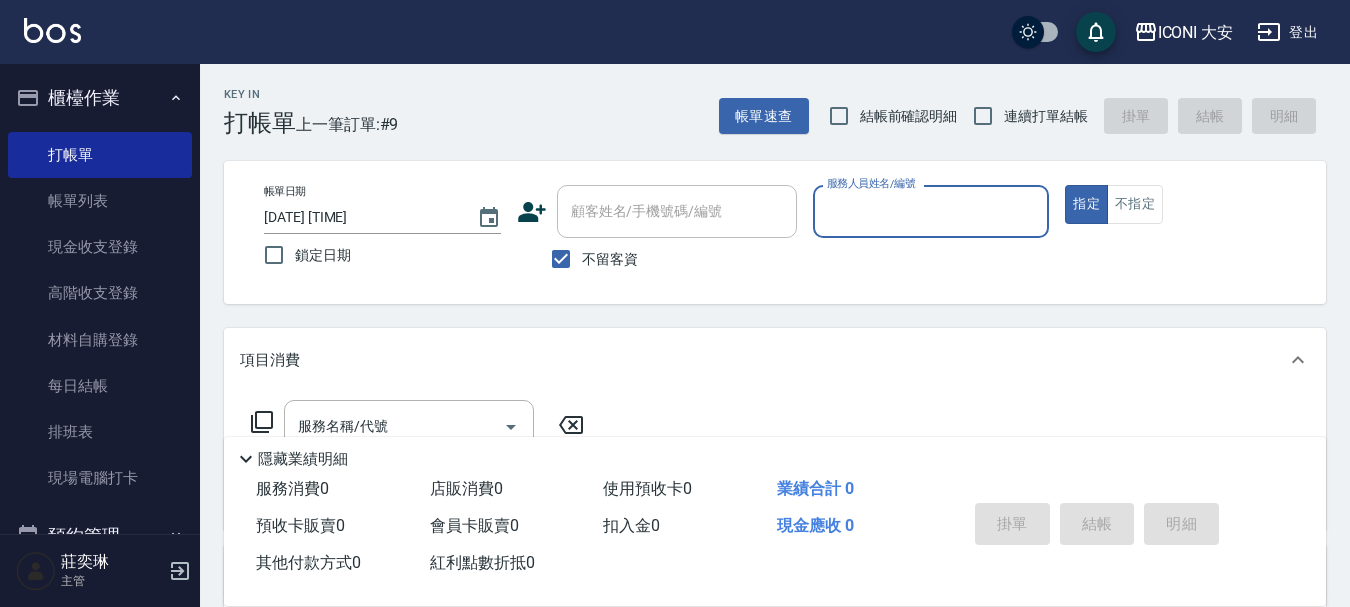 click on "服務人員姓名/編號" at bounding box center (931, 211) 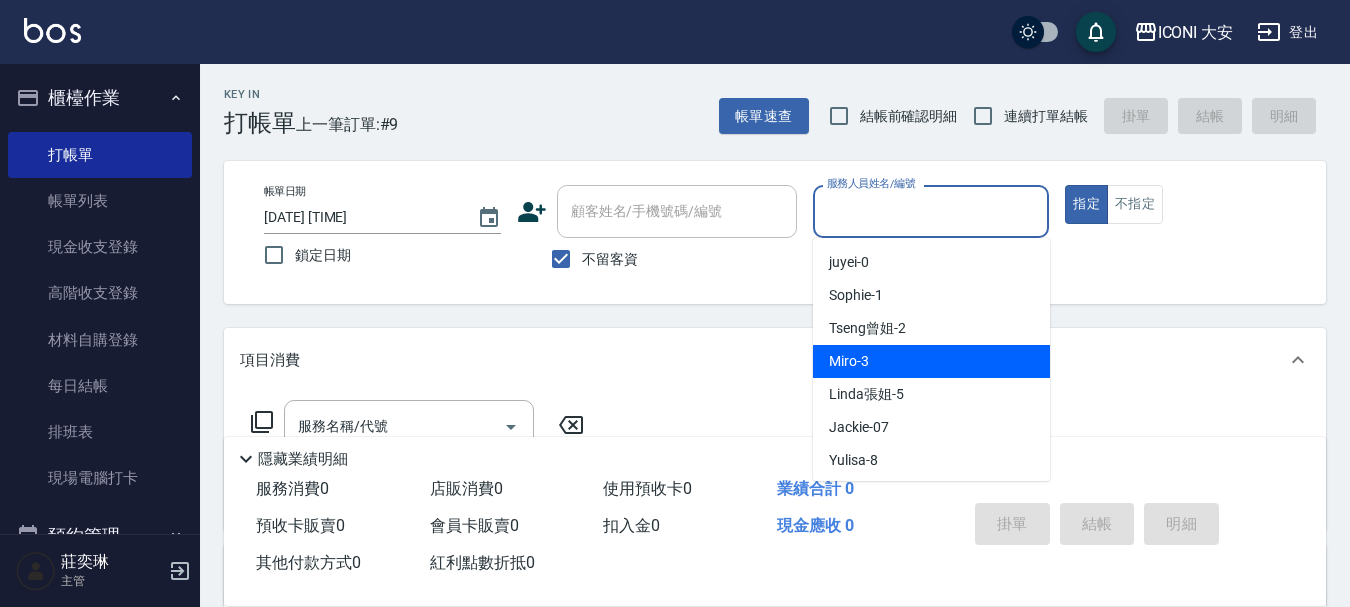 click on "Miro -3" at bounding box center [931, 361] 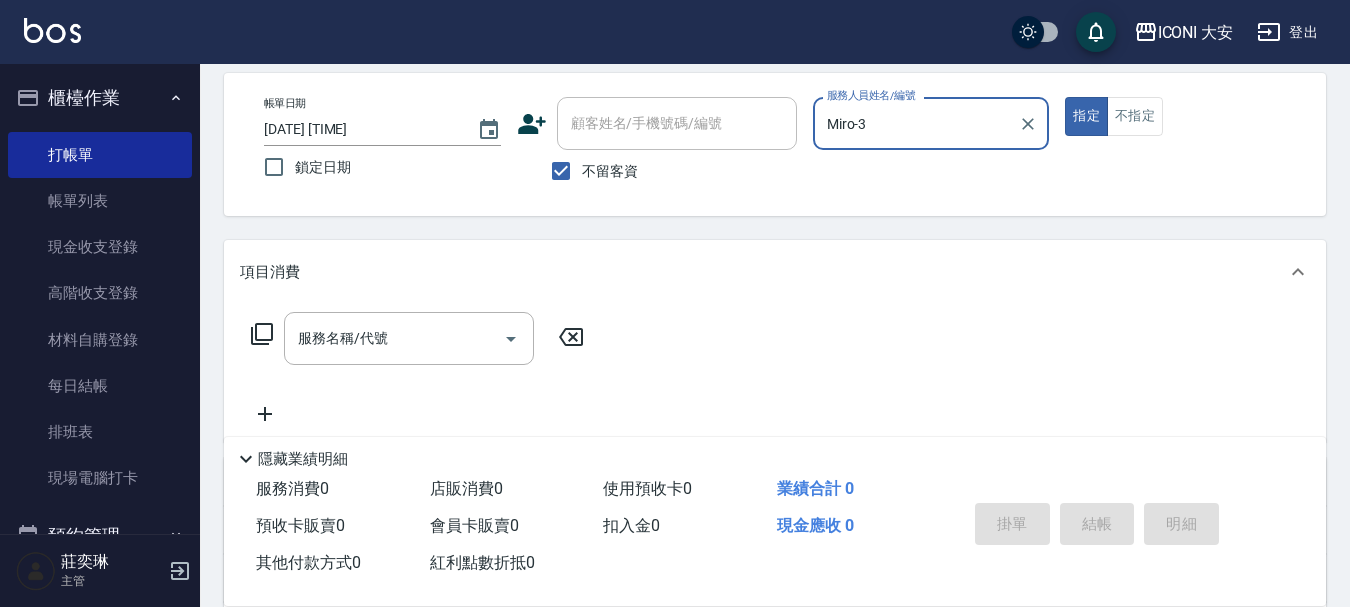 scroll, scrollTop: 200, scrollLeft: 0, axis: vertical 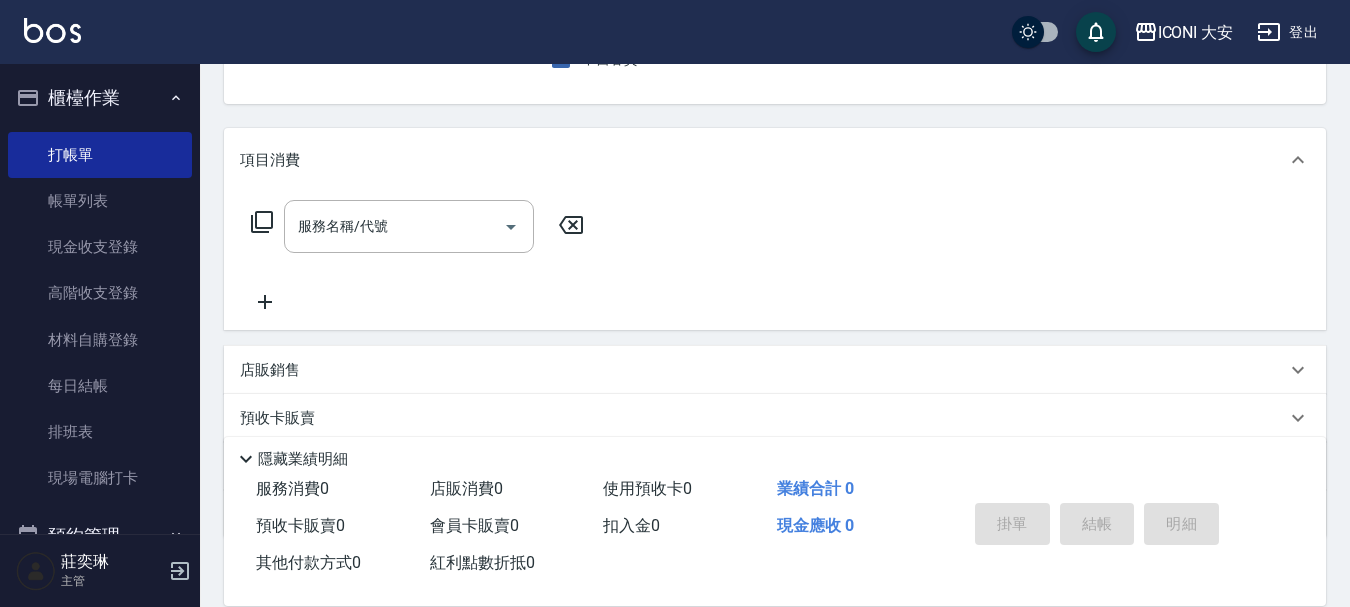 click 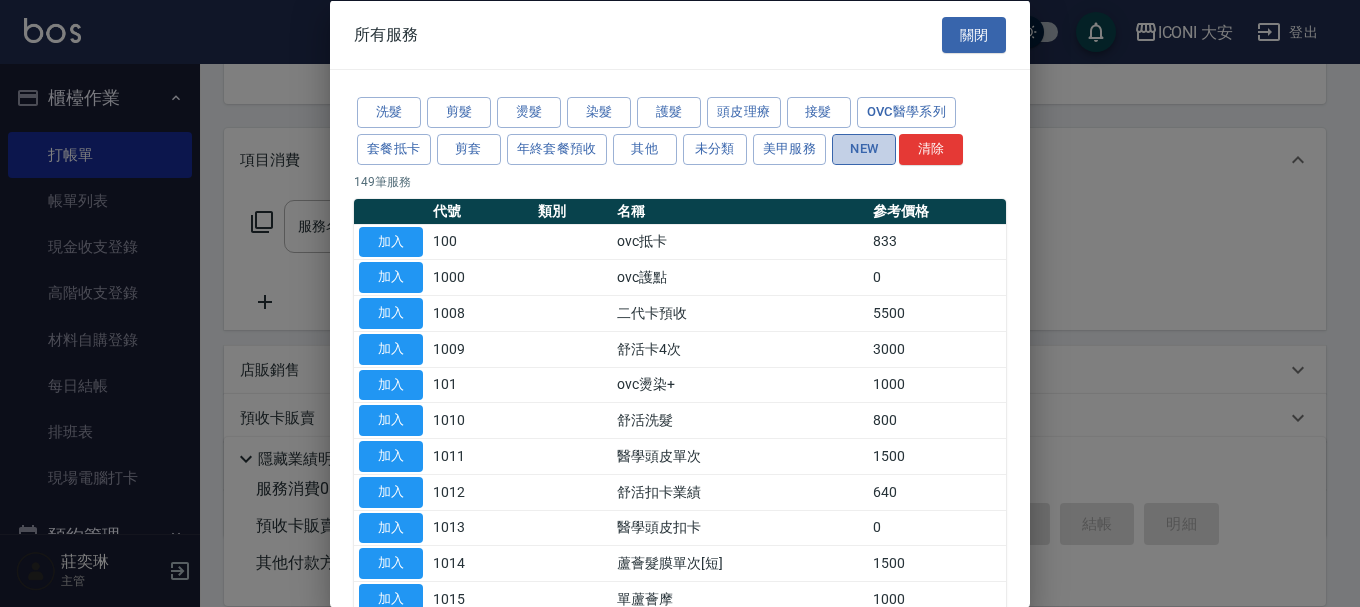 click on "NEW" at bounding box center (864, 148) 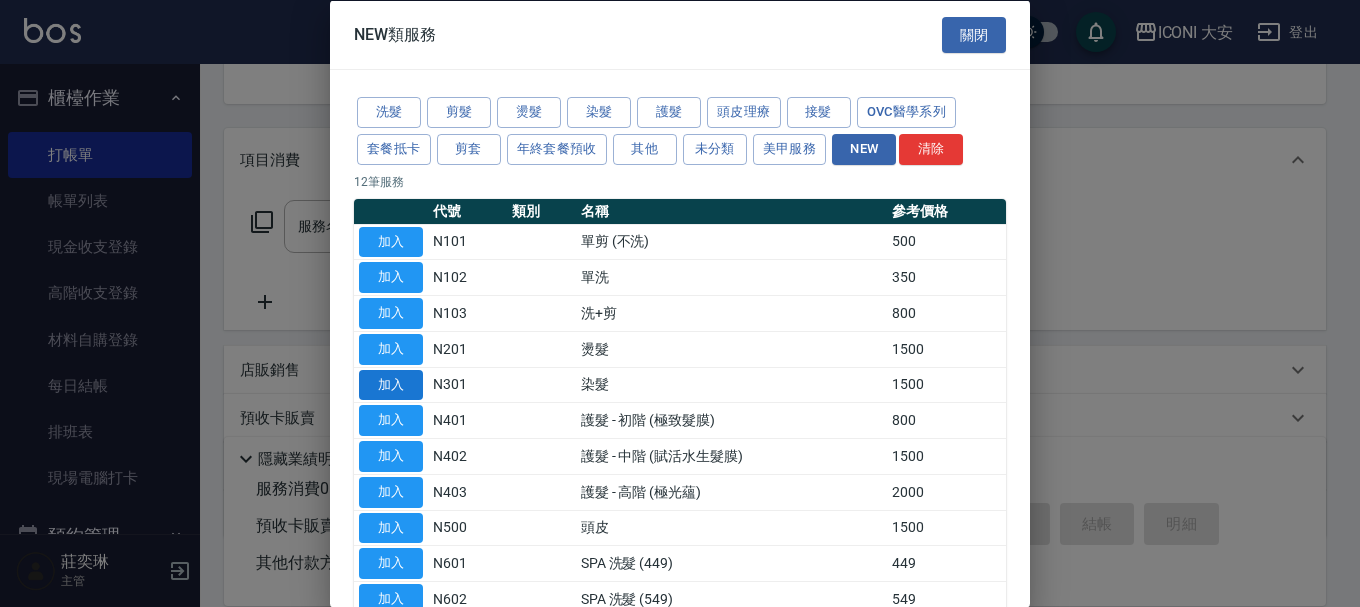 click on "加入" at bounding box center [391, 384] 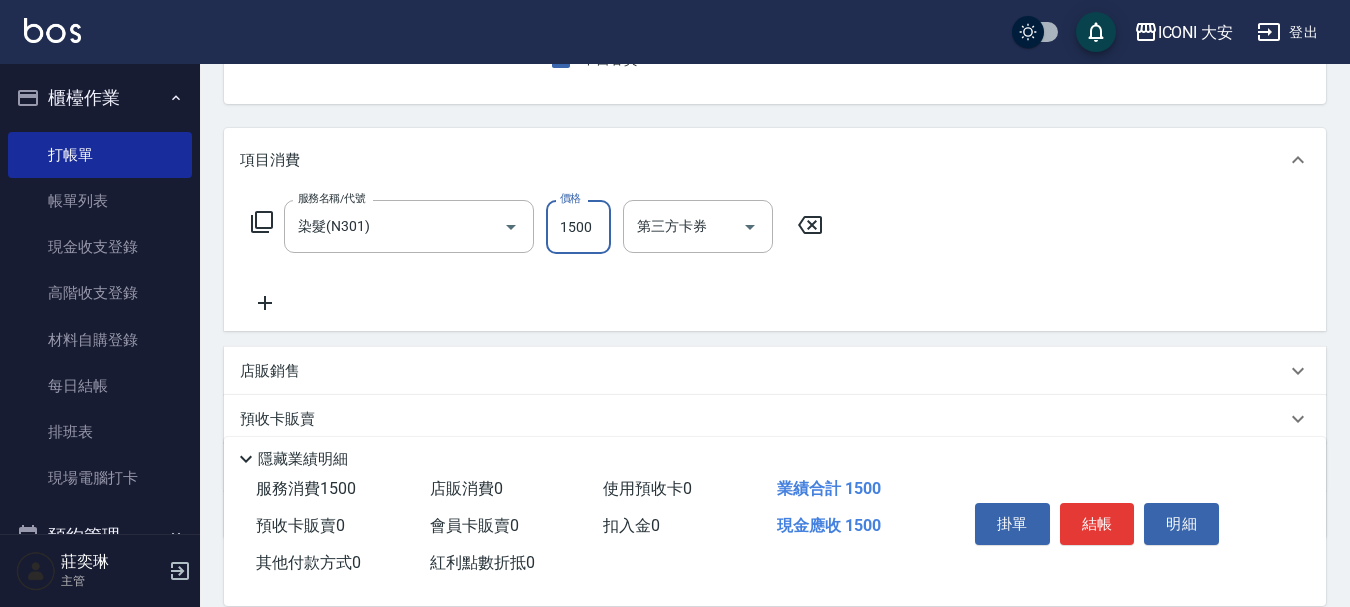 click on "1500" at bounding box center (578, 227) 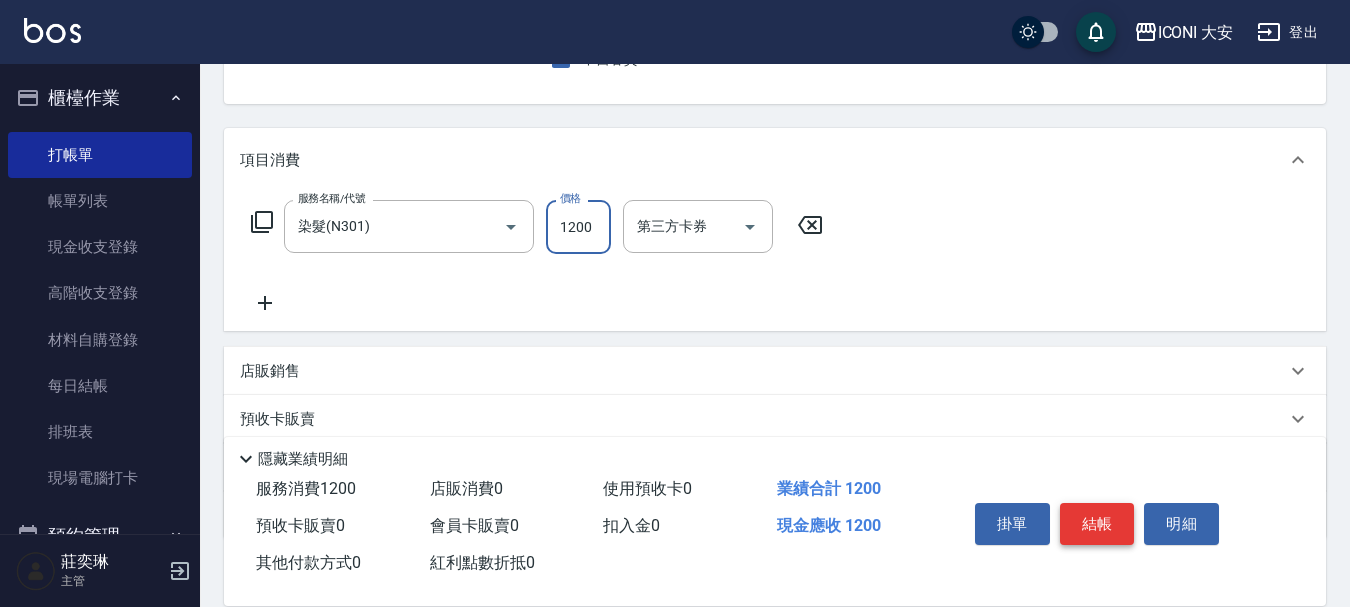 type on "1200" 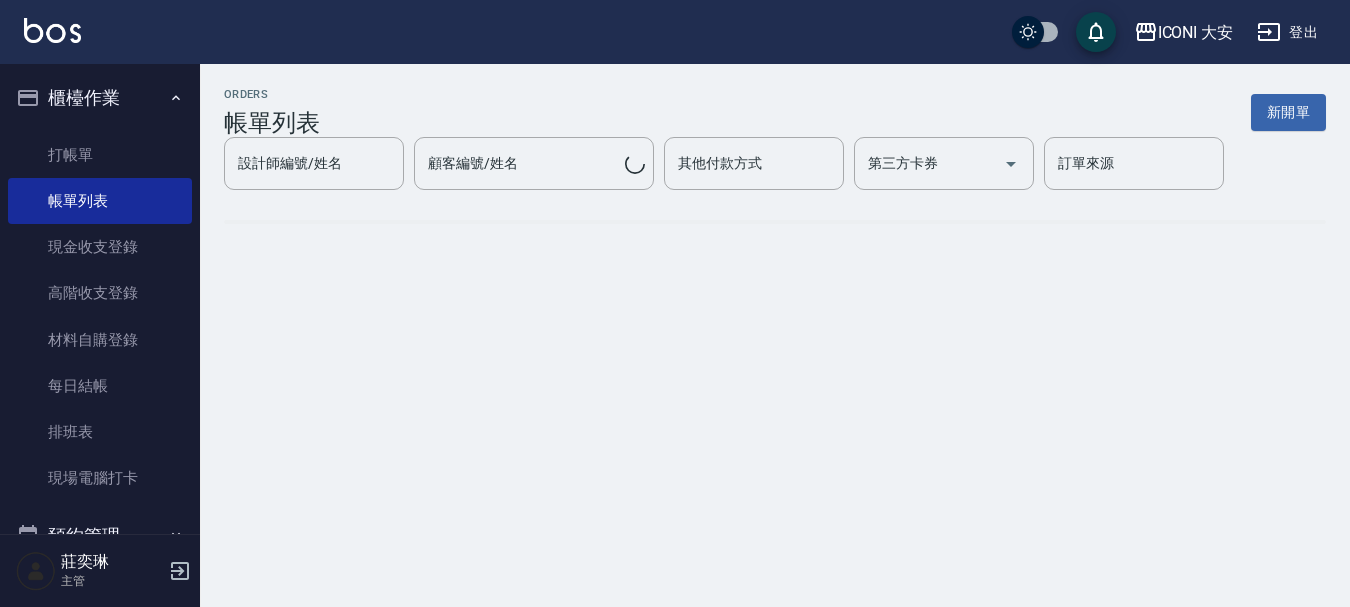 scroll, scrollTop: 0, scrollLeft: 0, axis: both 